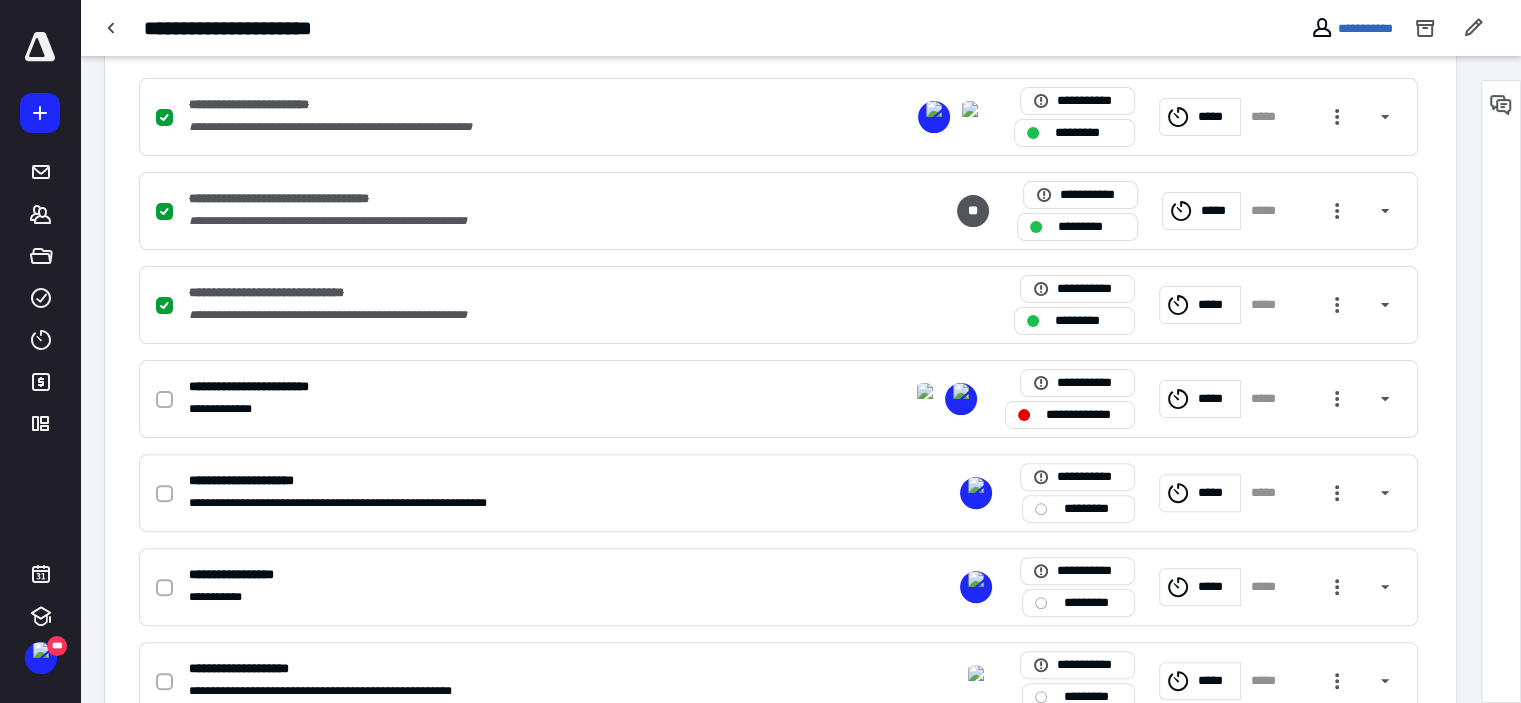 scroll, scrollTop: 0, scrollLeft: 0, axis: both 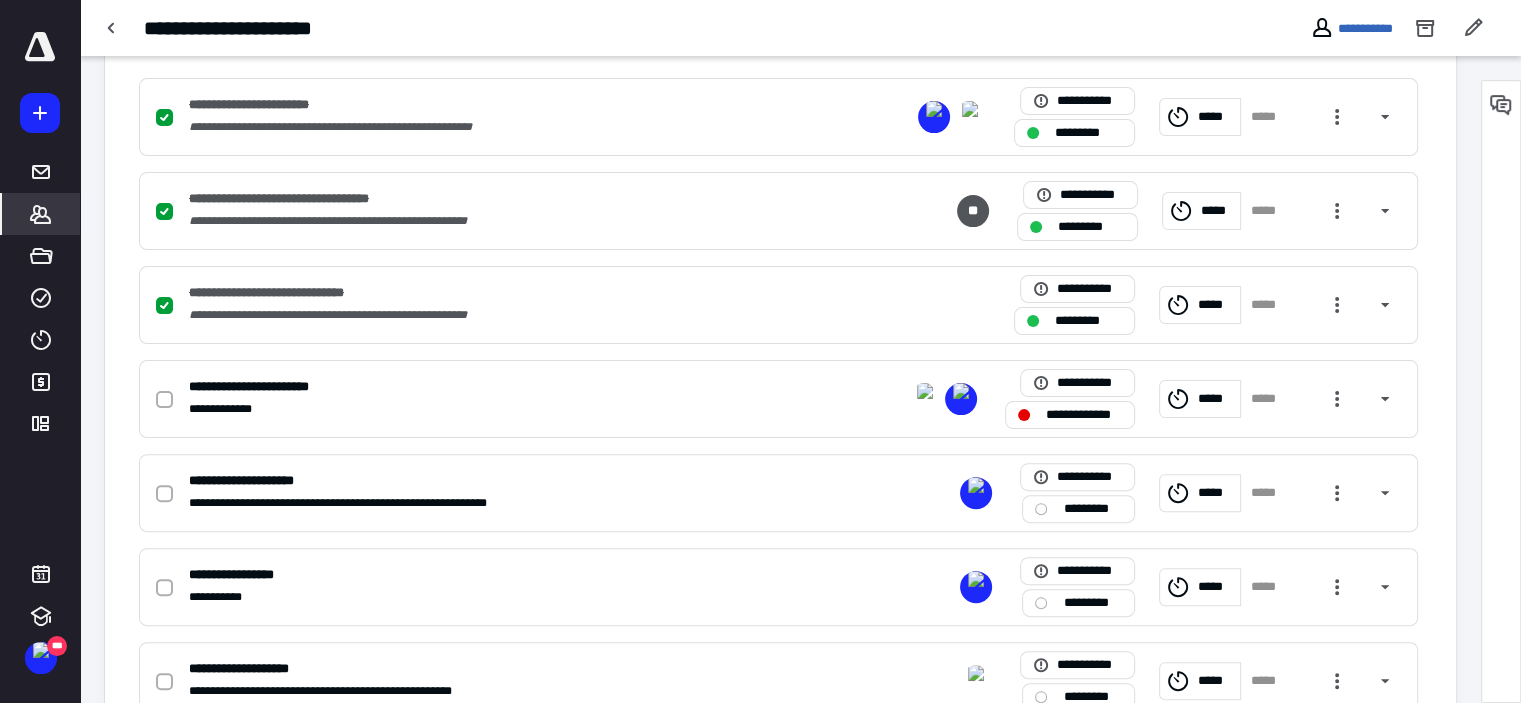 click 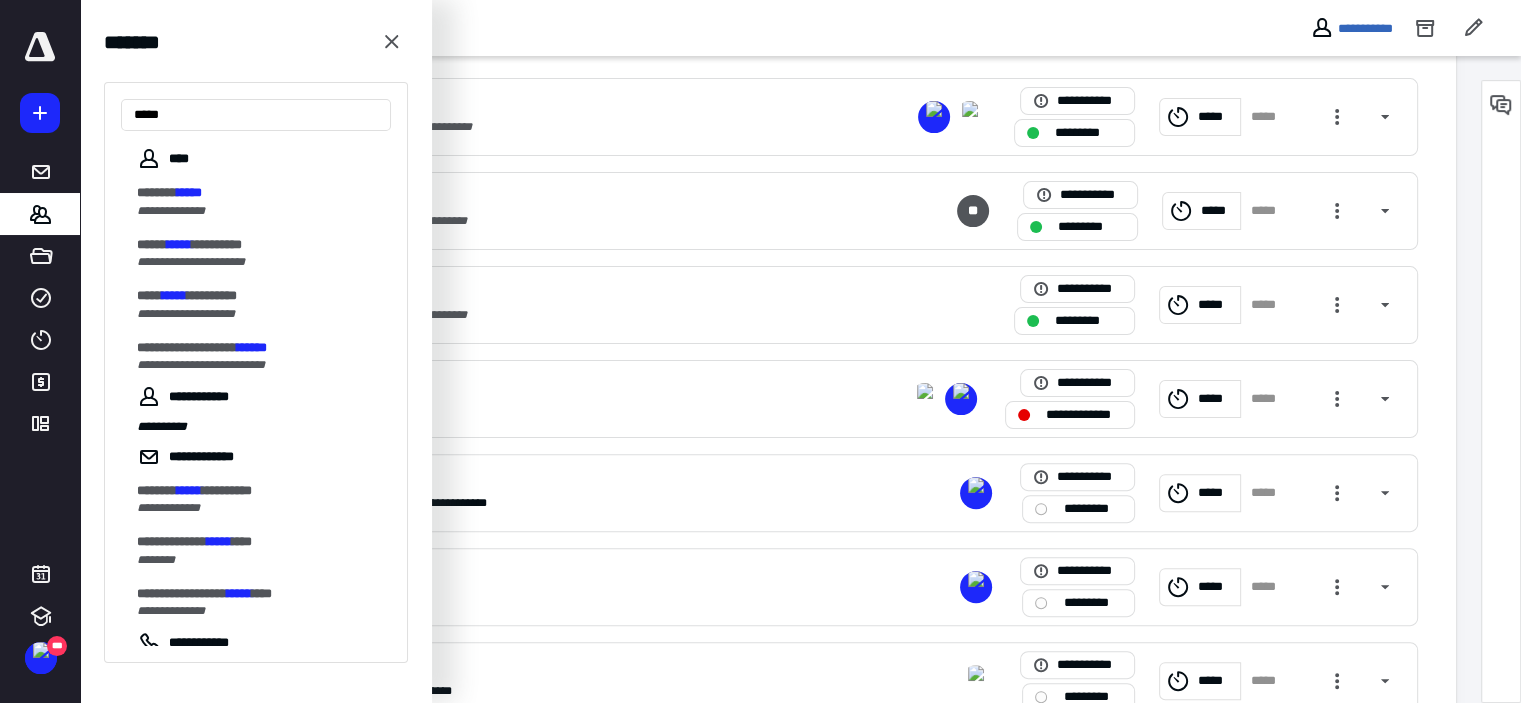 type on "*****" 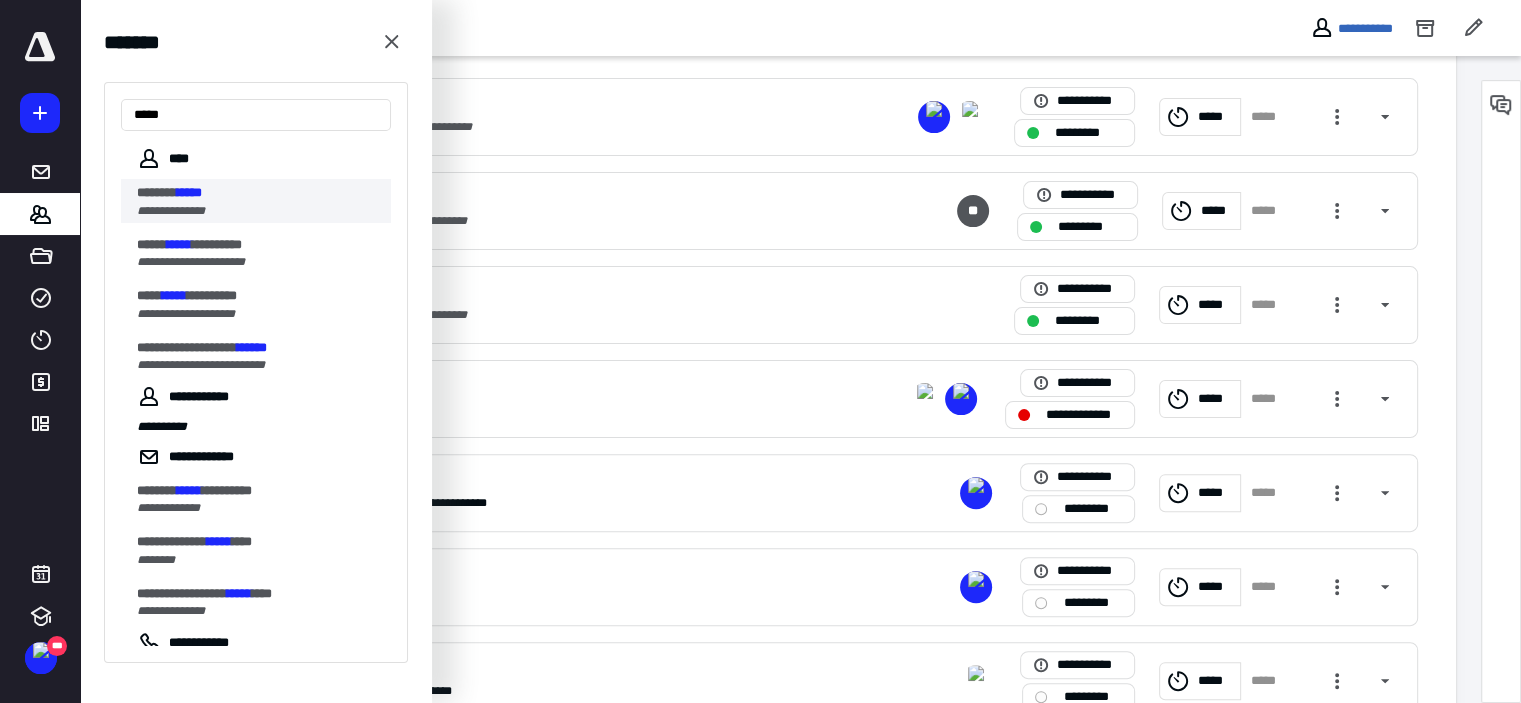 click on "*****" at bounding box center [189, 192] 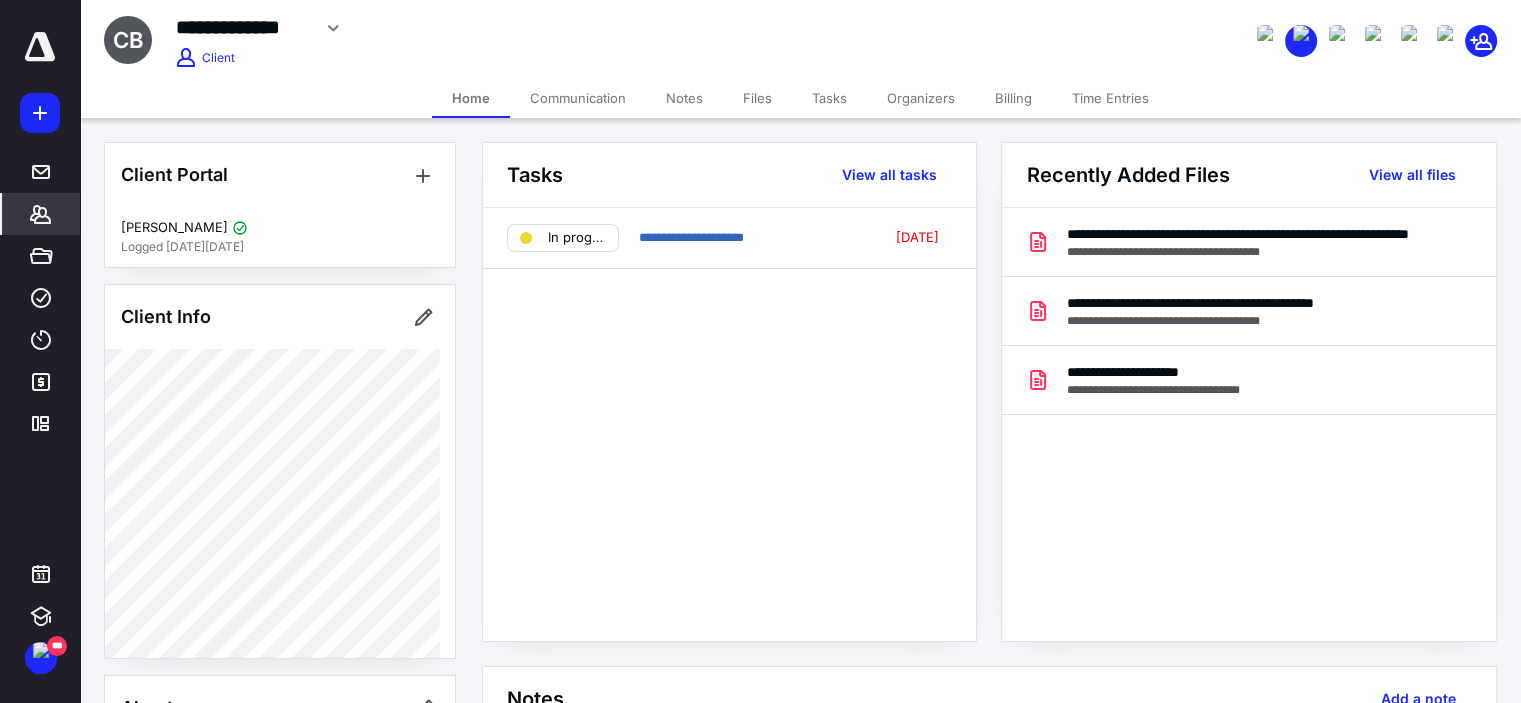 click 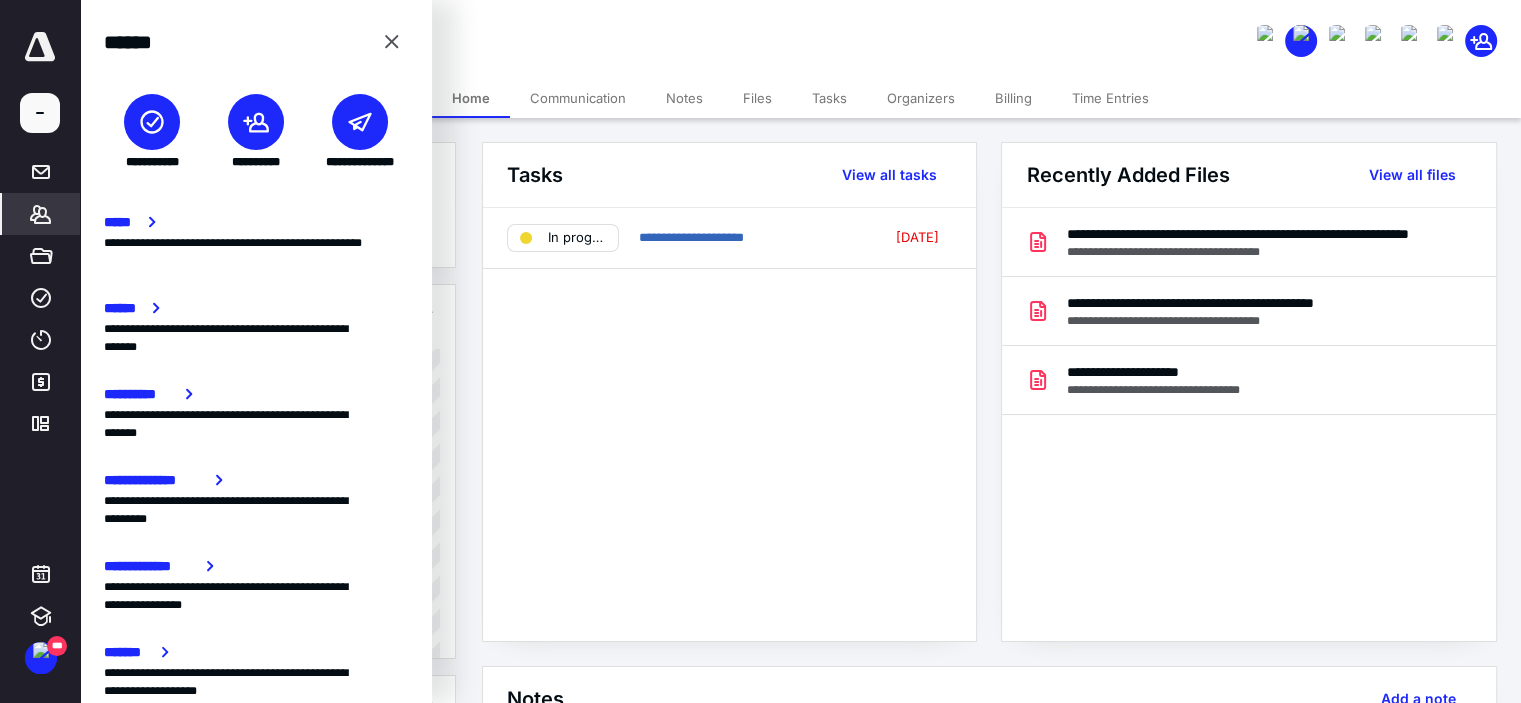 click 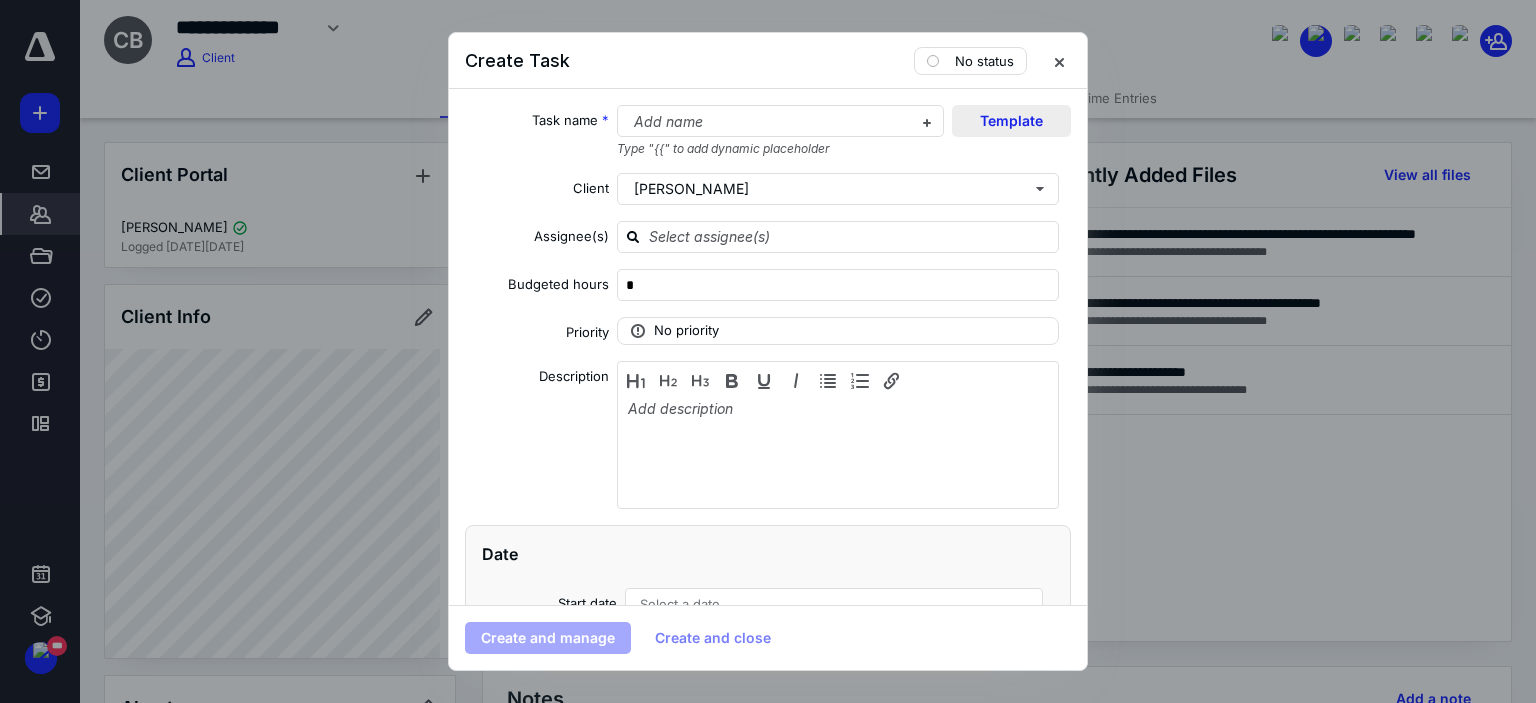 click on "Template" at bounding box center (1011, 121) 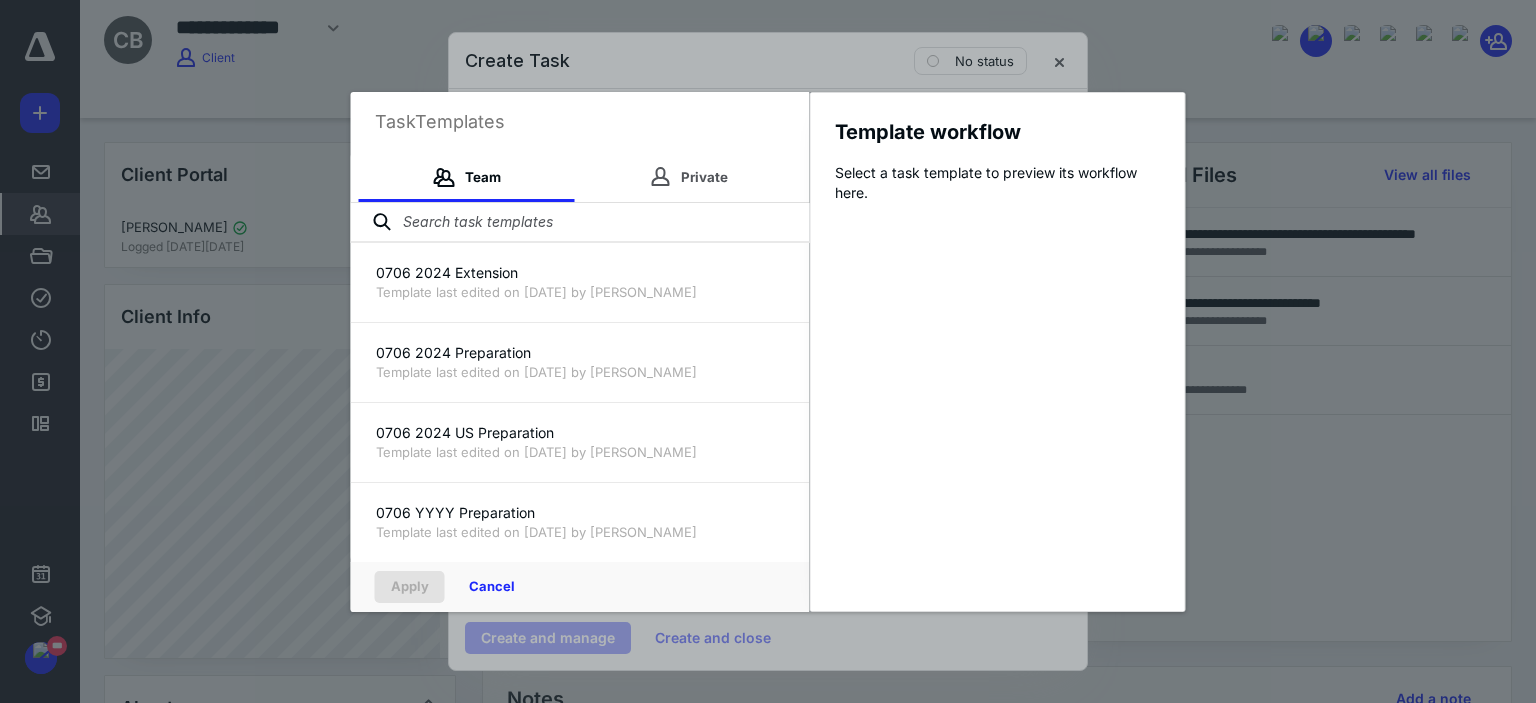 click at bounding box center (580, 223) 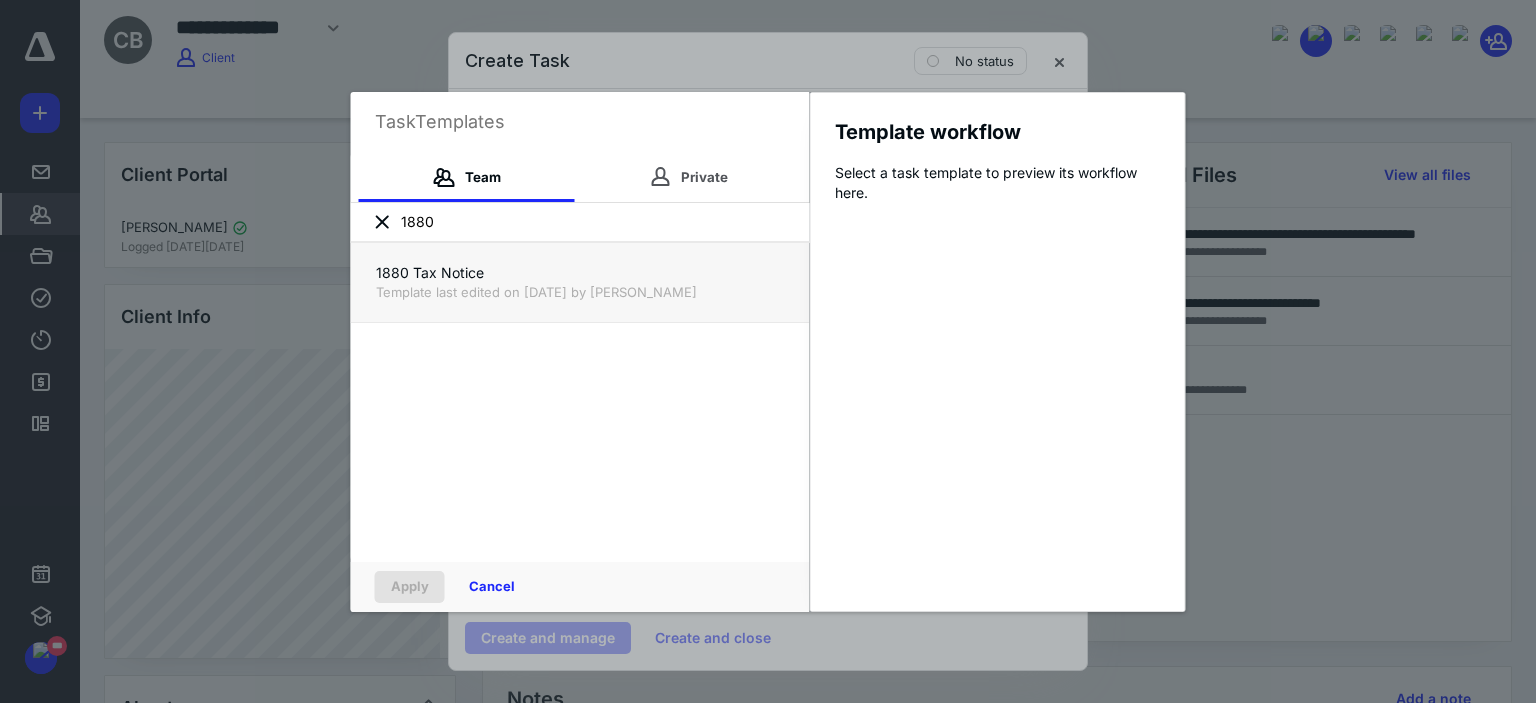 type on "1880" 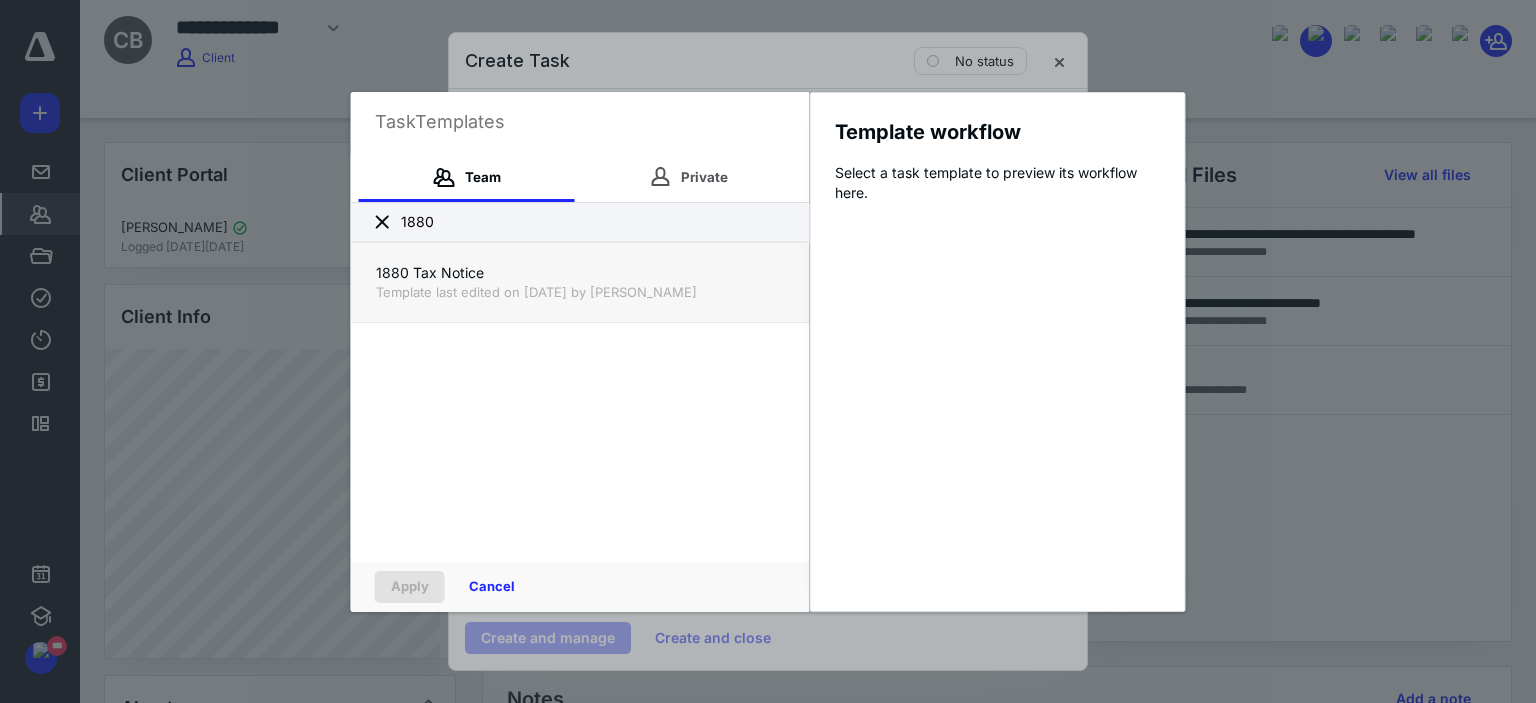 click on "1880 Tax Notice" at bounding box center [580, 273] 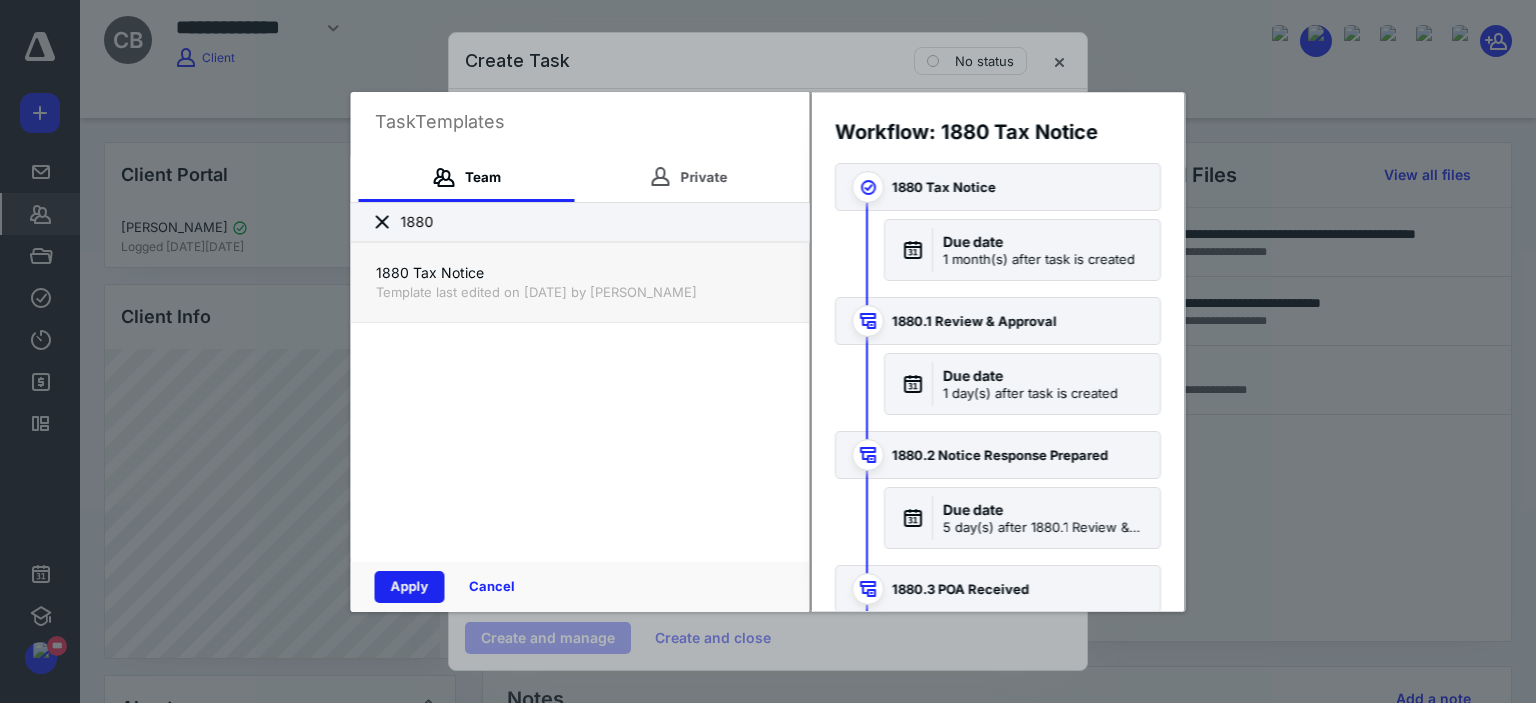 click on "Apply" at bounding box center (410, 587) 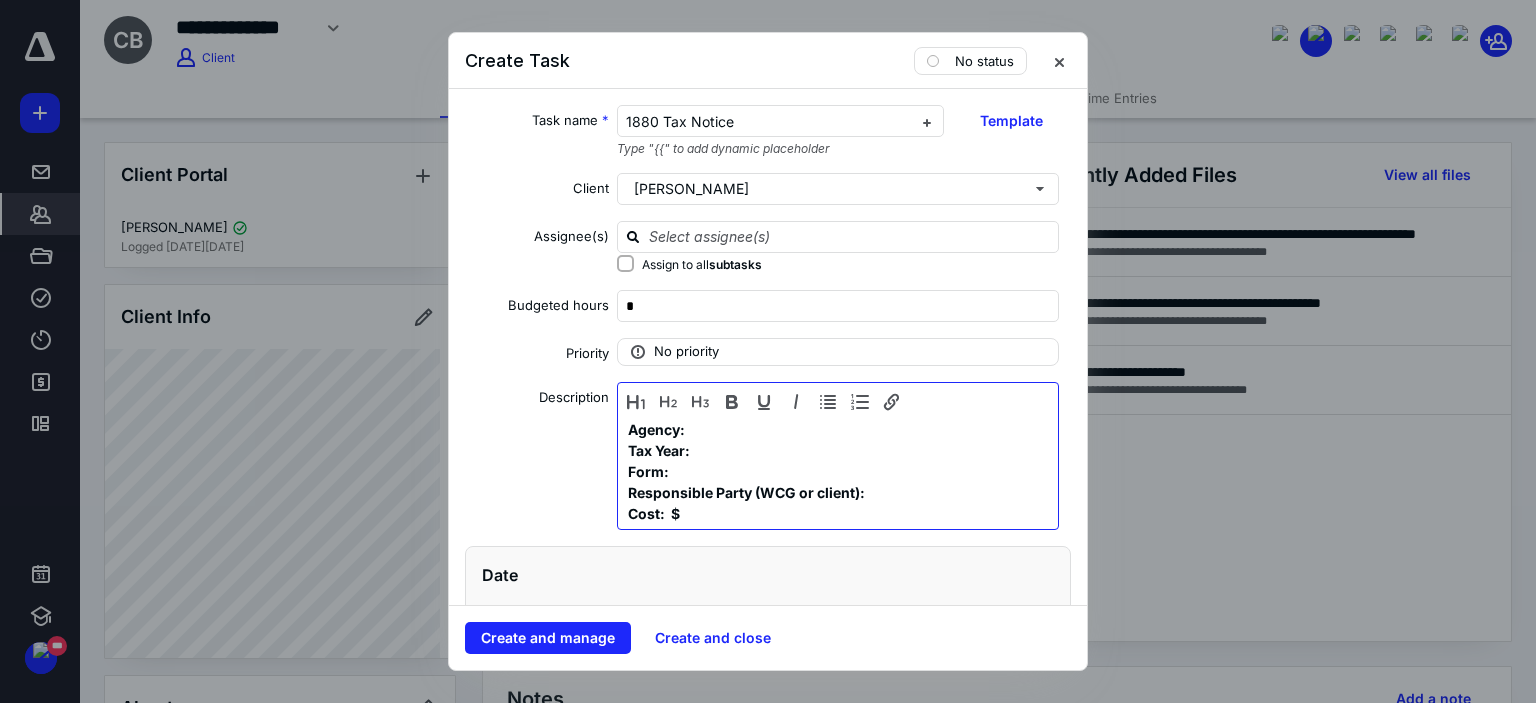 click on "Agency:" at bounding box center (838, 429) 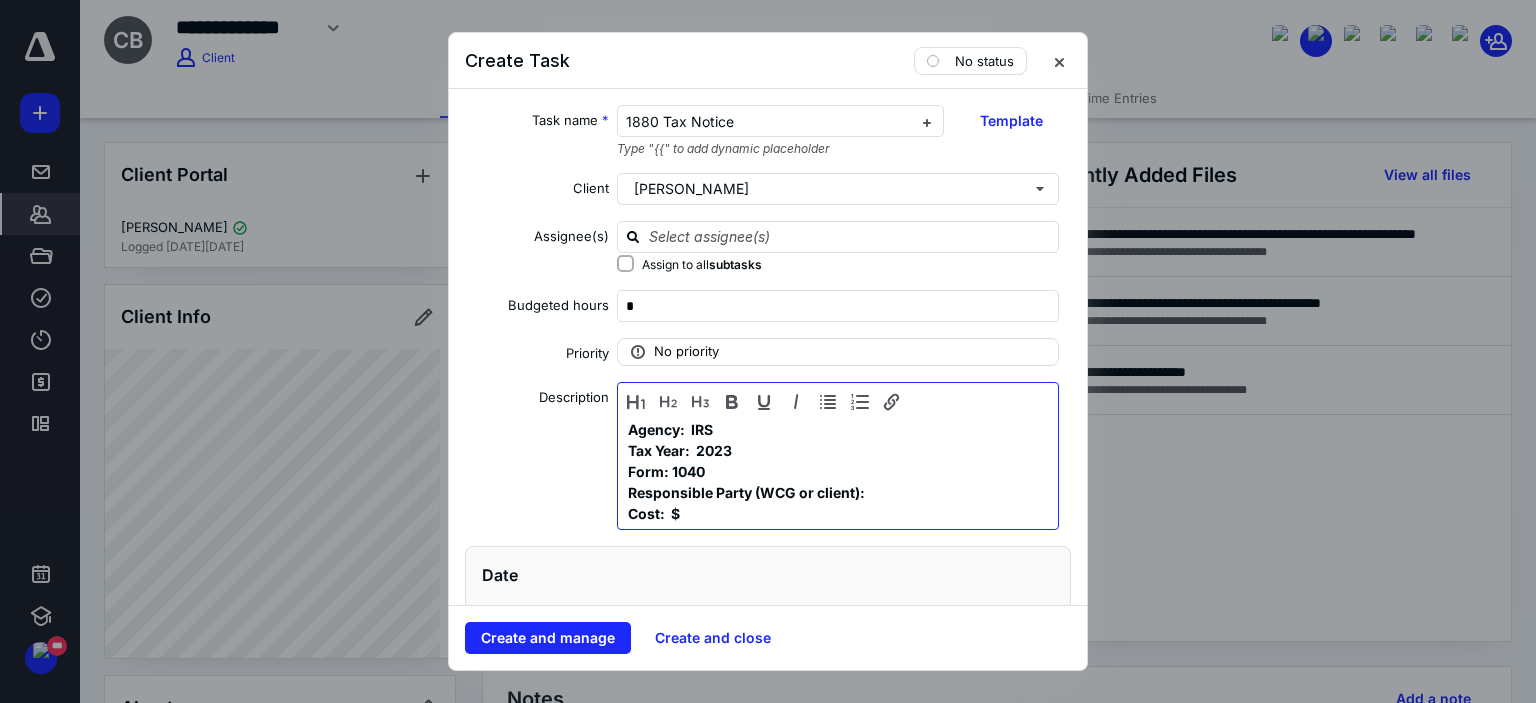 click on "Responsible Party (WCG or client):" at bounding box center (838, 492) 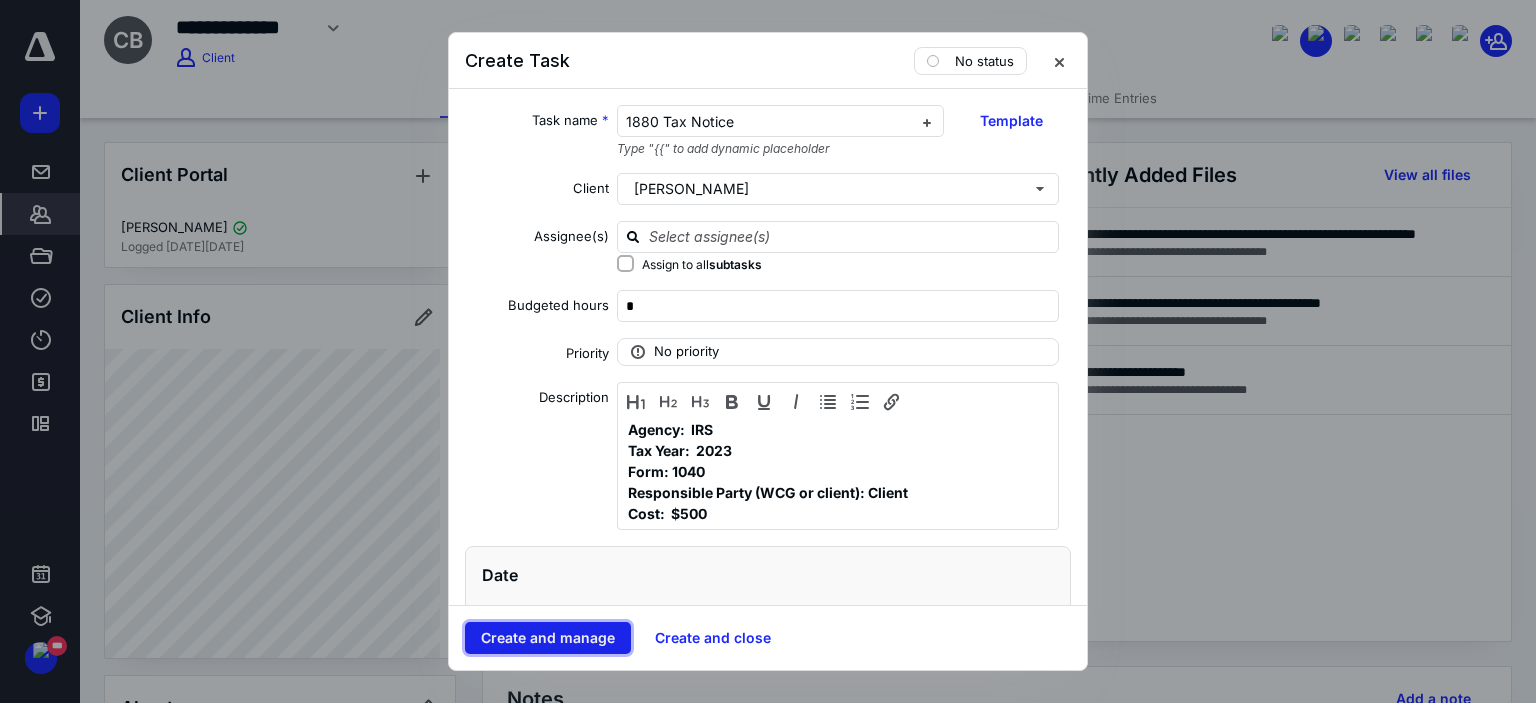 click on "Create and manage" at bounding box center (548, 638) 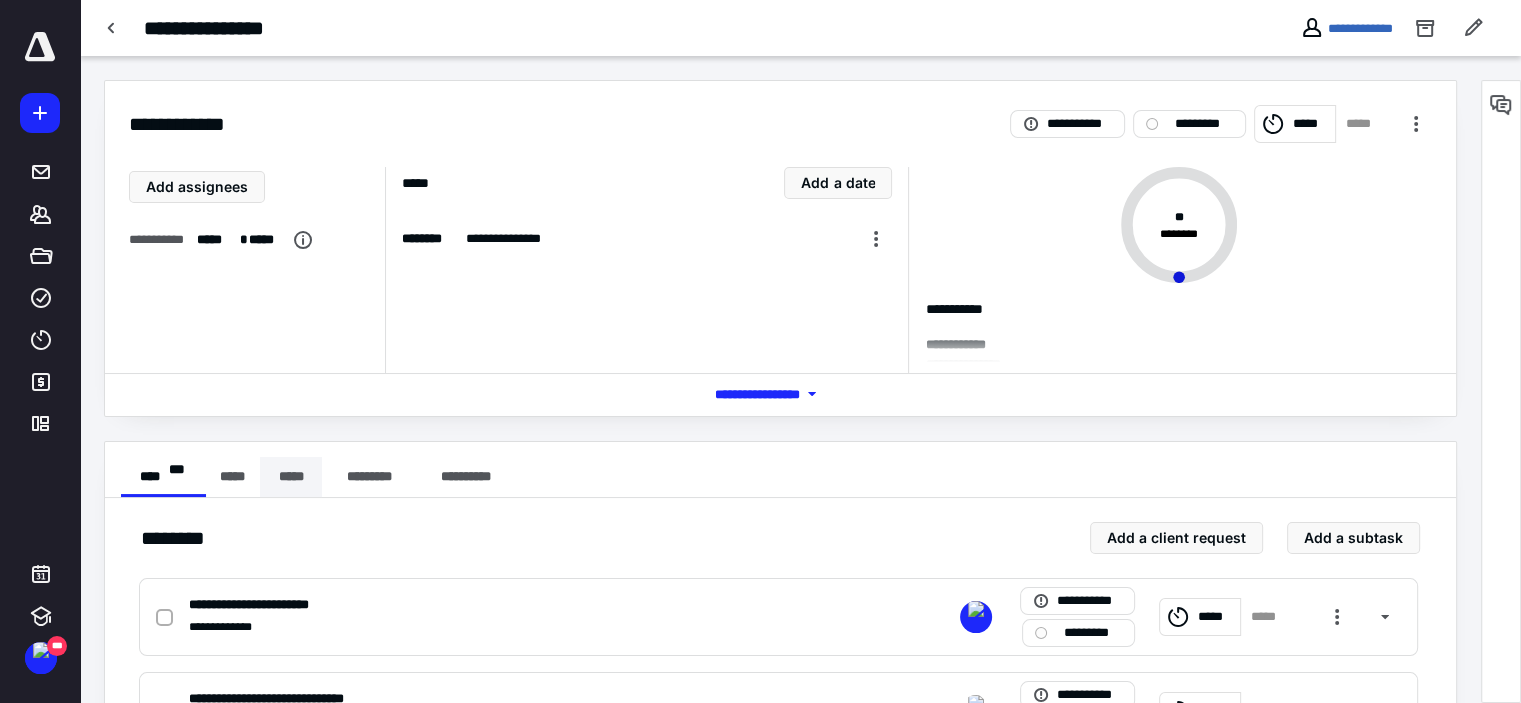 click on "*****" at bounding box center [291, 477] 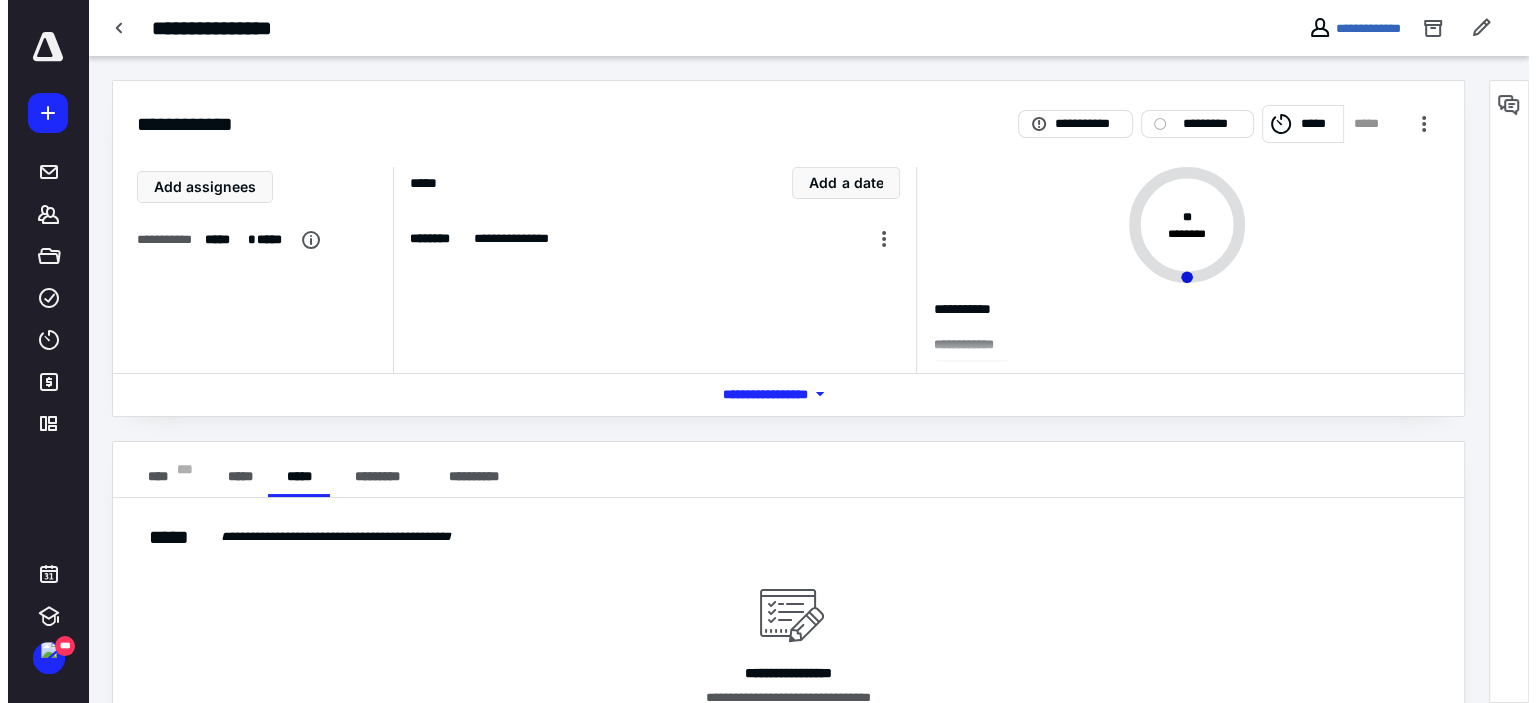 scroll, scrollTop: 95, scrollLeft: 0, axis: vertical 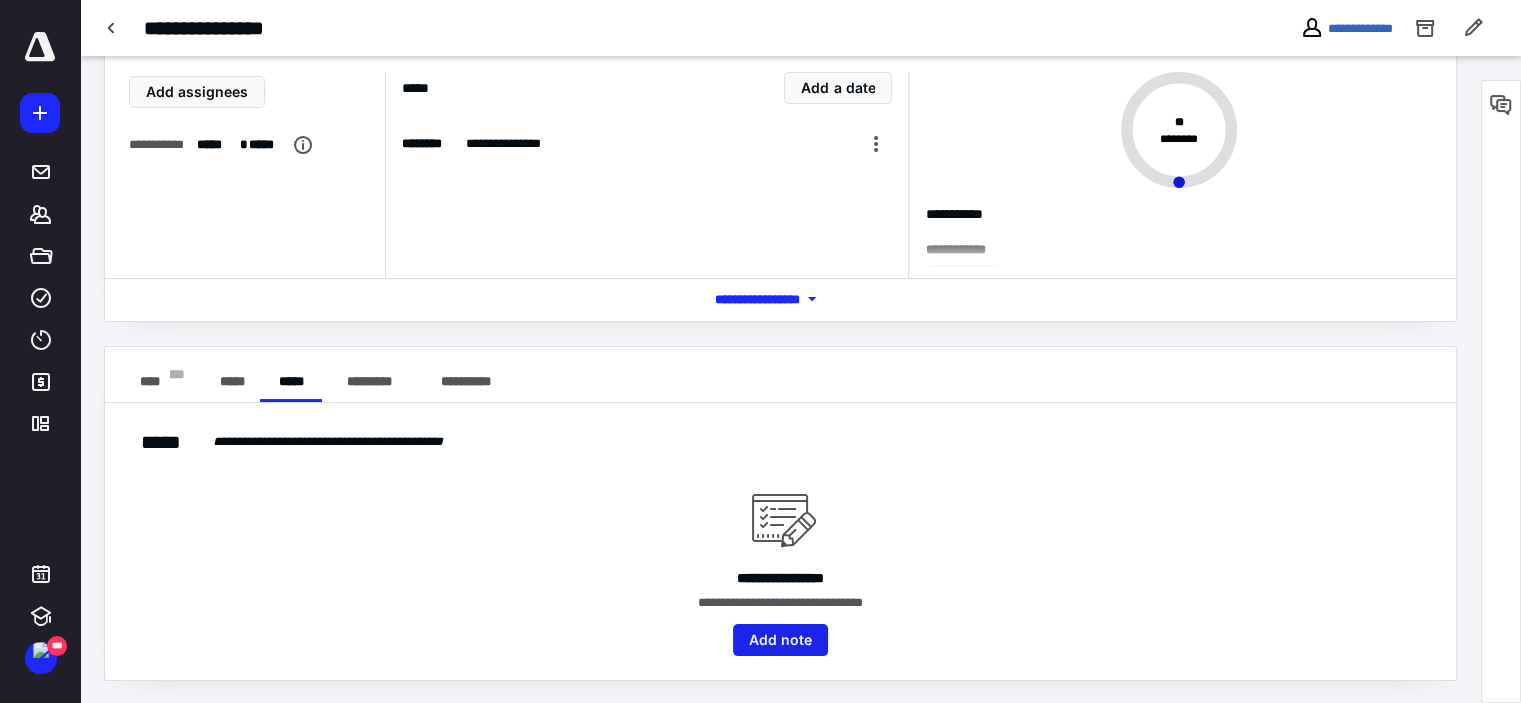 click on "Add note" at bounding box center [780, 640] 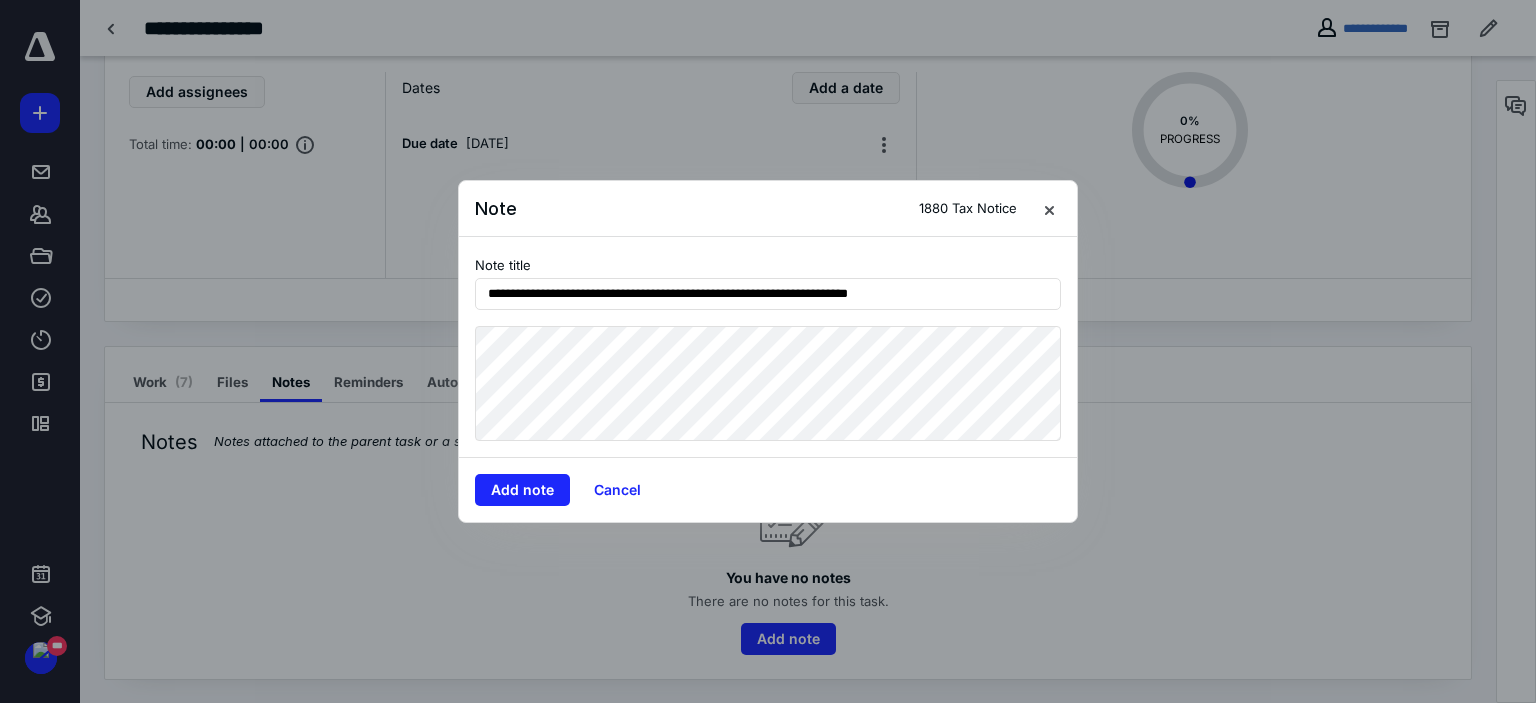 type on "**********" 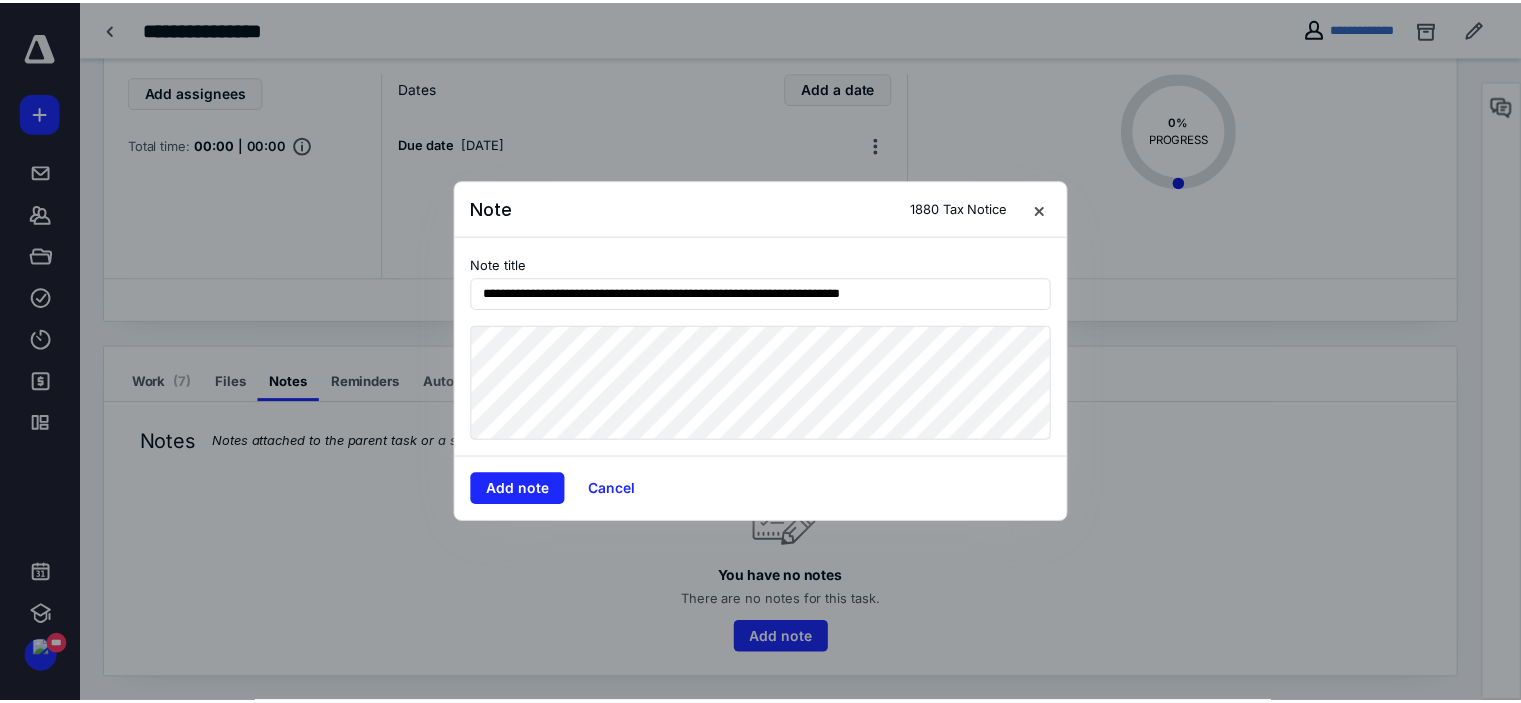 scroll, scrollTop: 30, scrollLeft: 0, axis: vertical 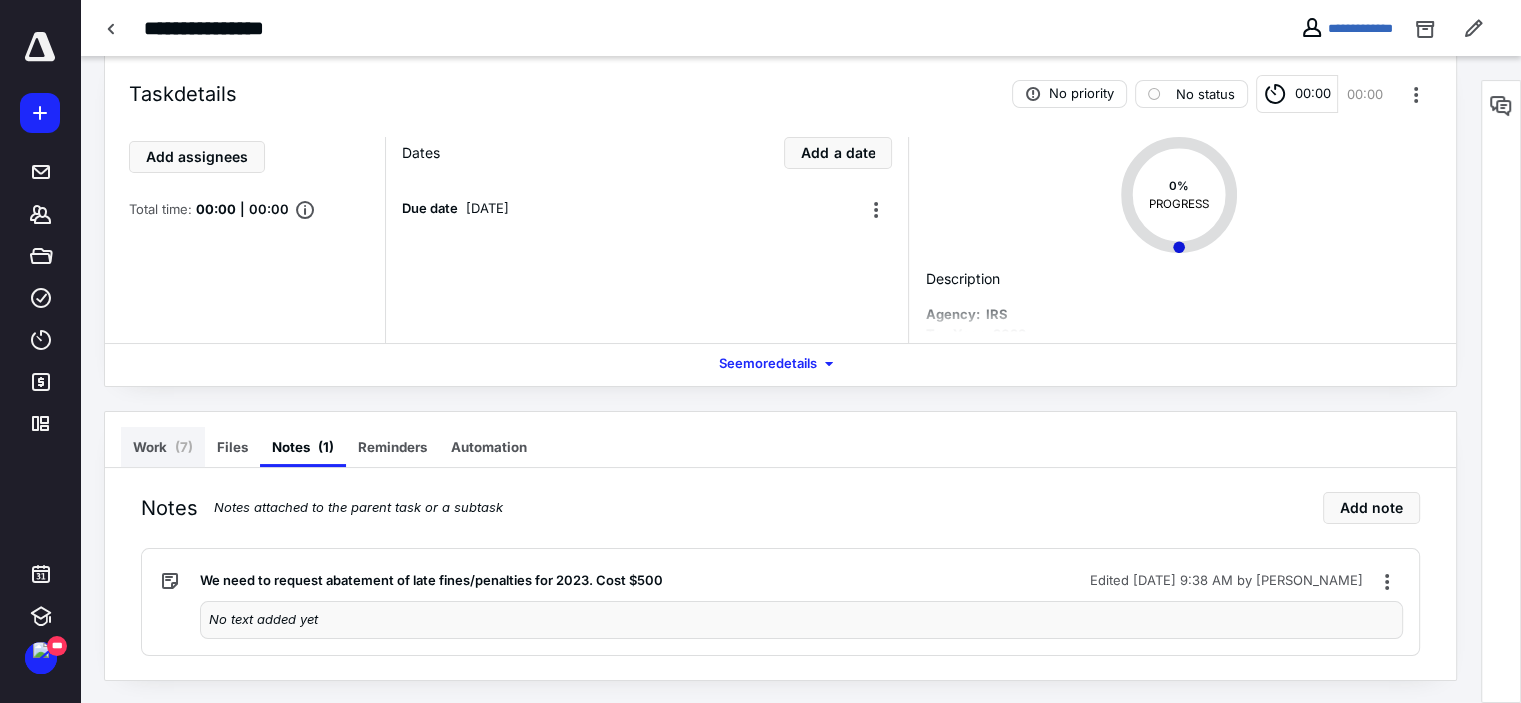 click on "( 7 )" at bounding box center [184, 447] 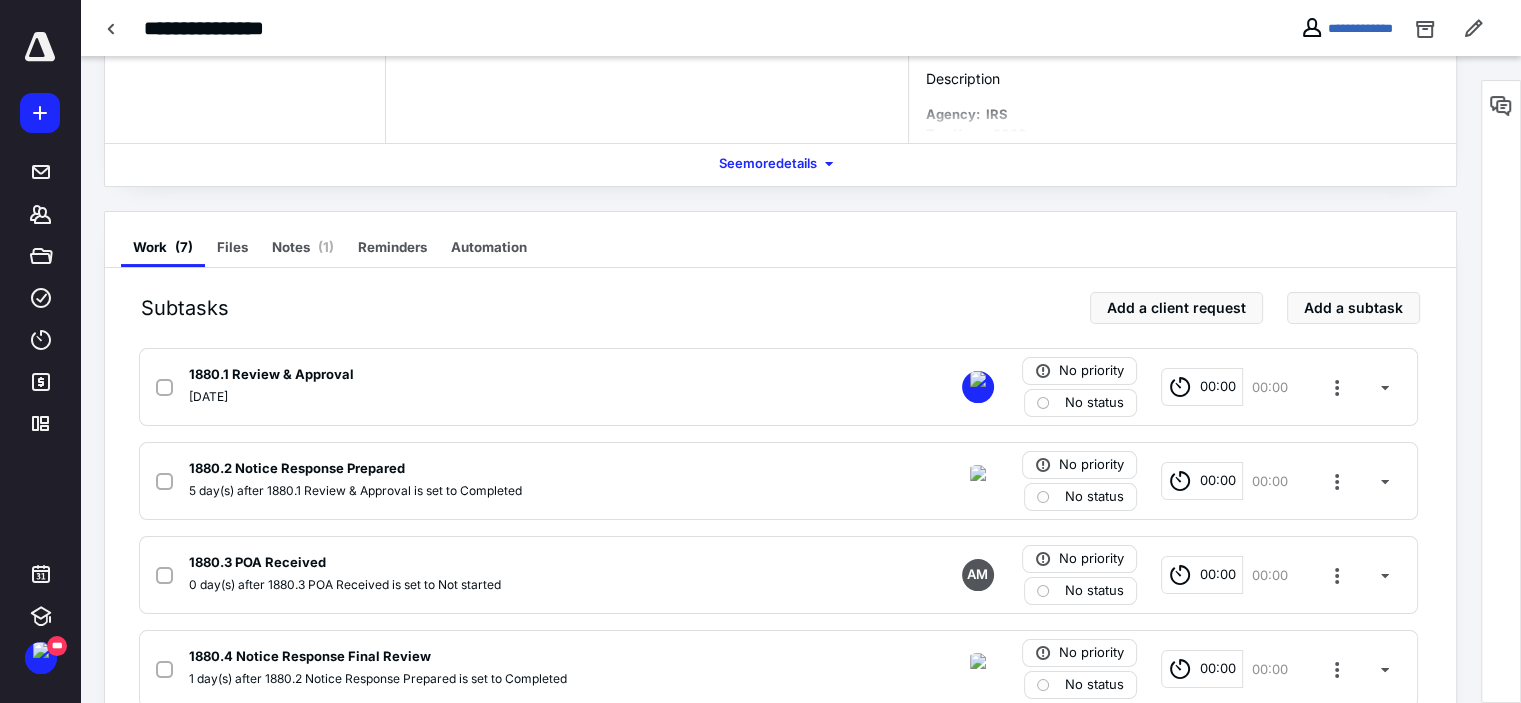 scroll, scrollTop: 0, scrollLeft: 0, axis: both 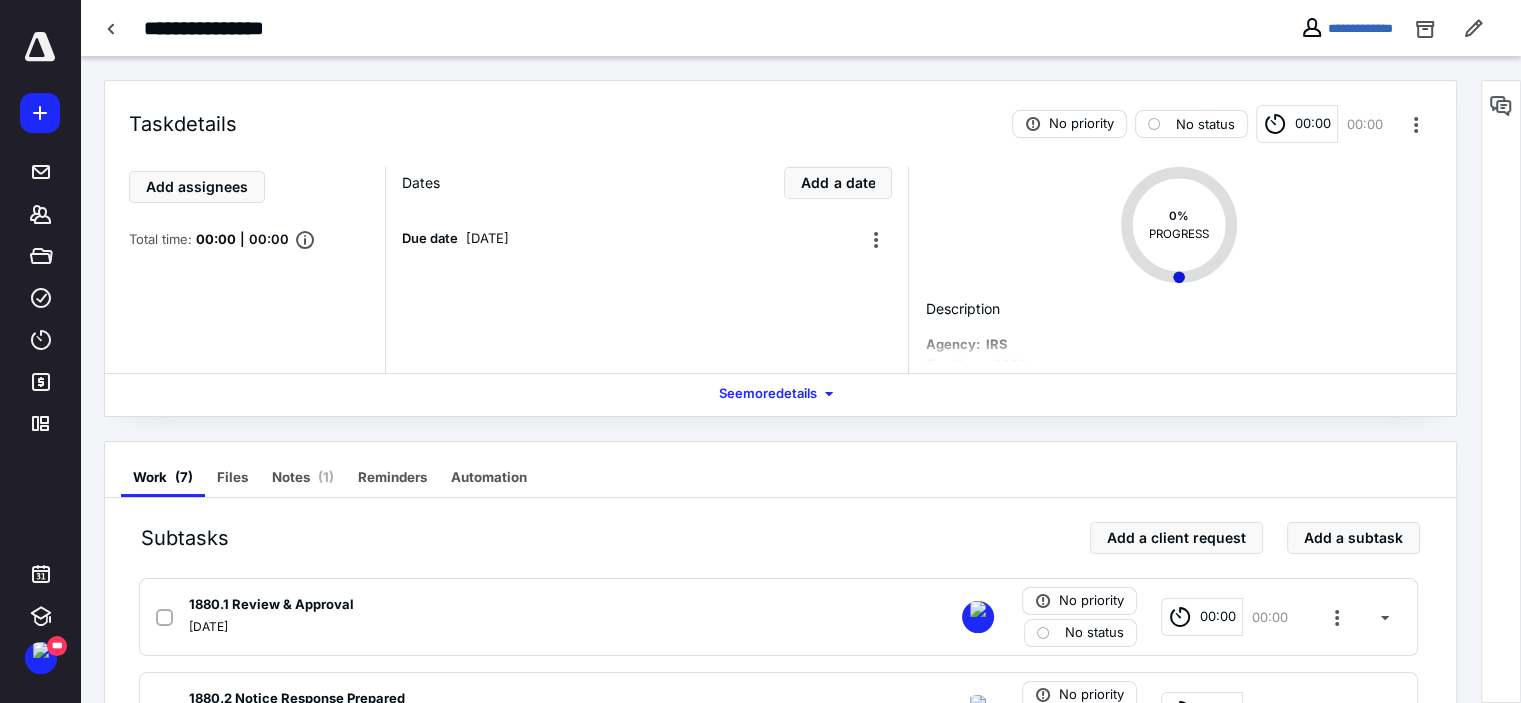 click on "No priority No status 00:00 00:00" at bounding box center (1222, 124) 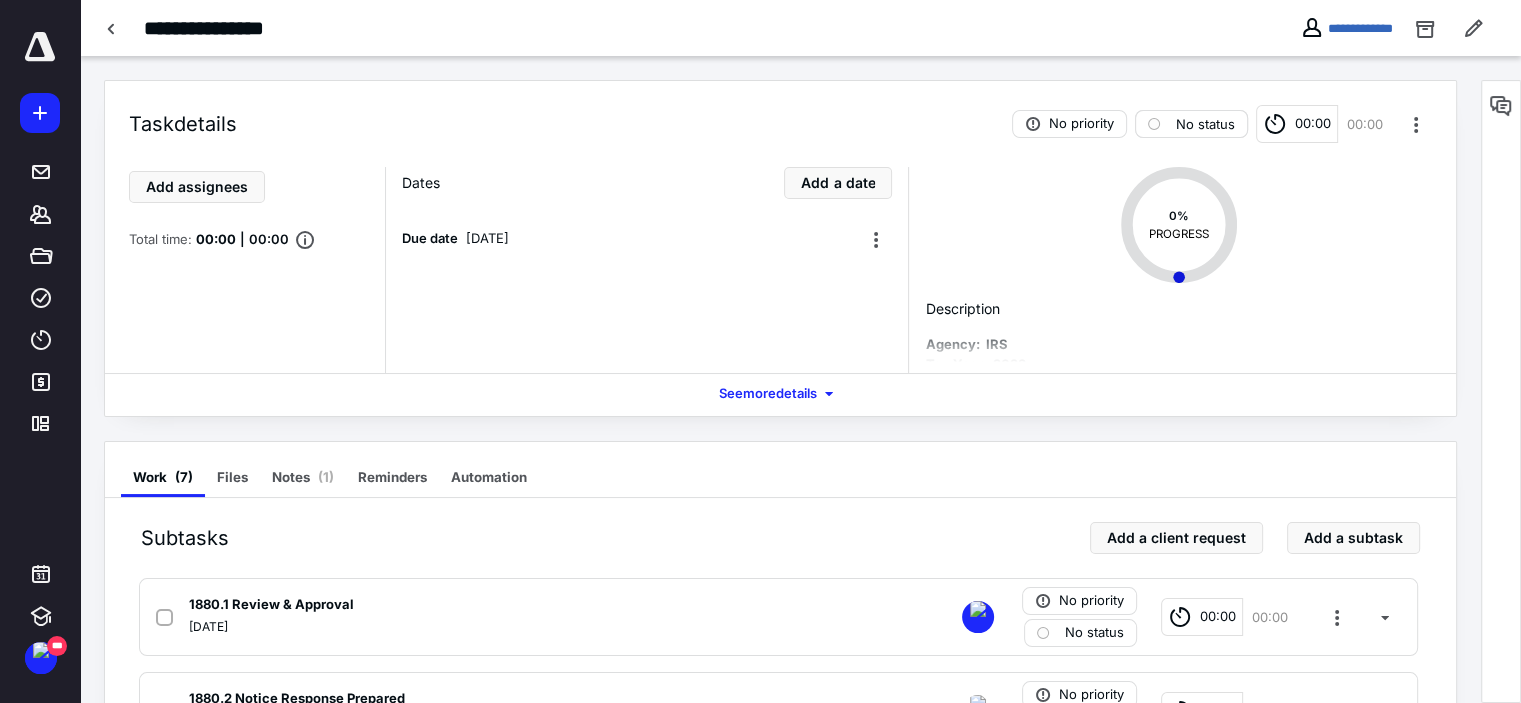 click on "No status" at bounding box center (1205, 124) 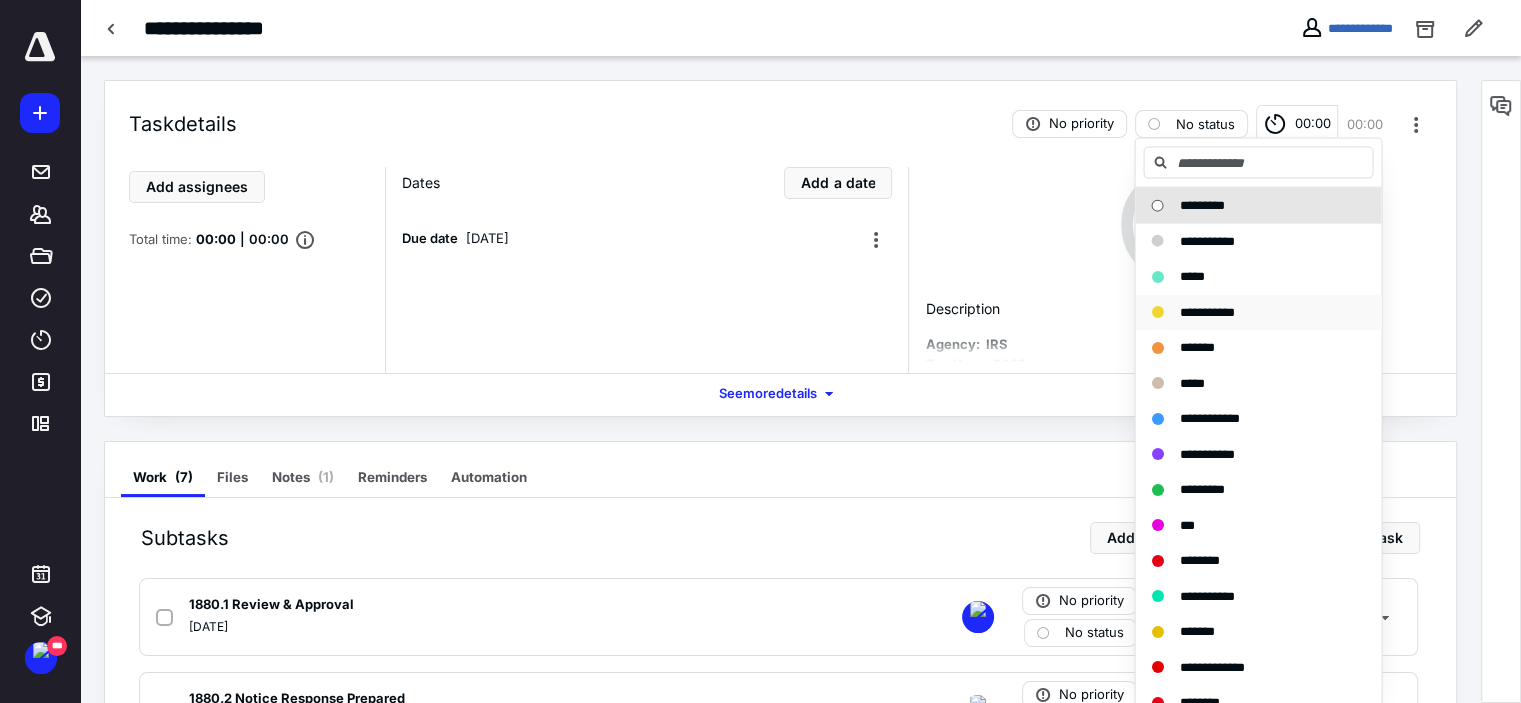 click on "**********" at bounding box center [1206, 311] 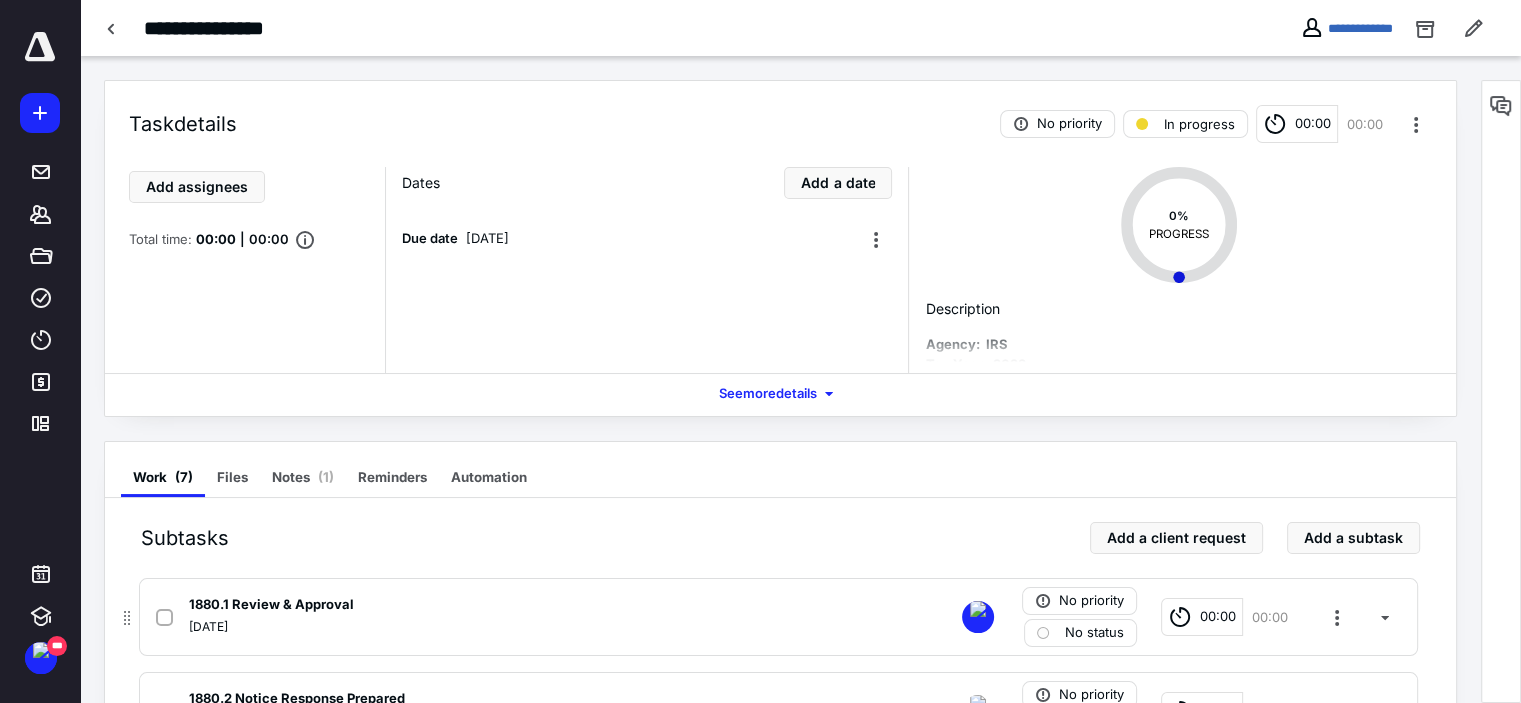 scroll, scrollTop: 100, scrollLeft: 0, axis: vertical 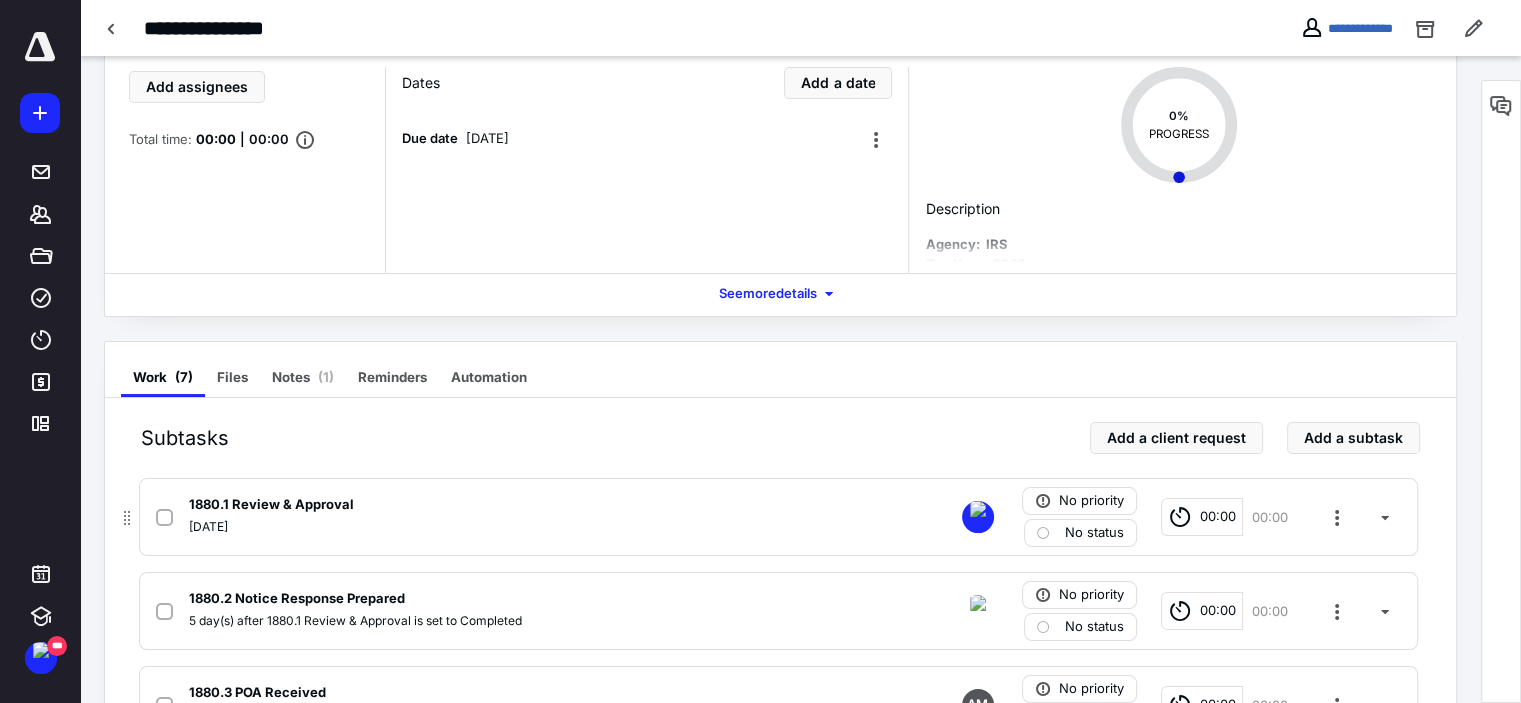 click on "No status" at bounding box center (1094, 533) 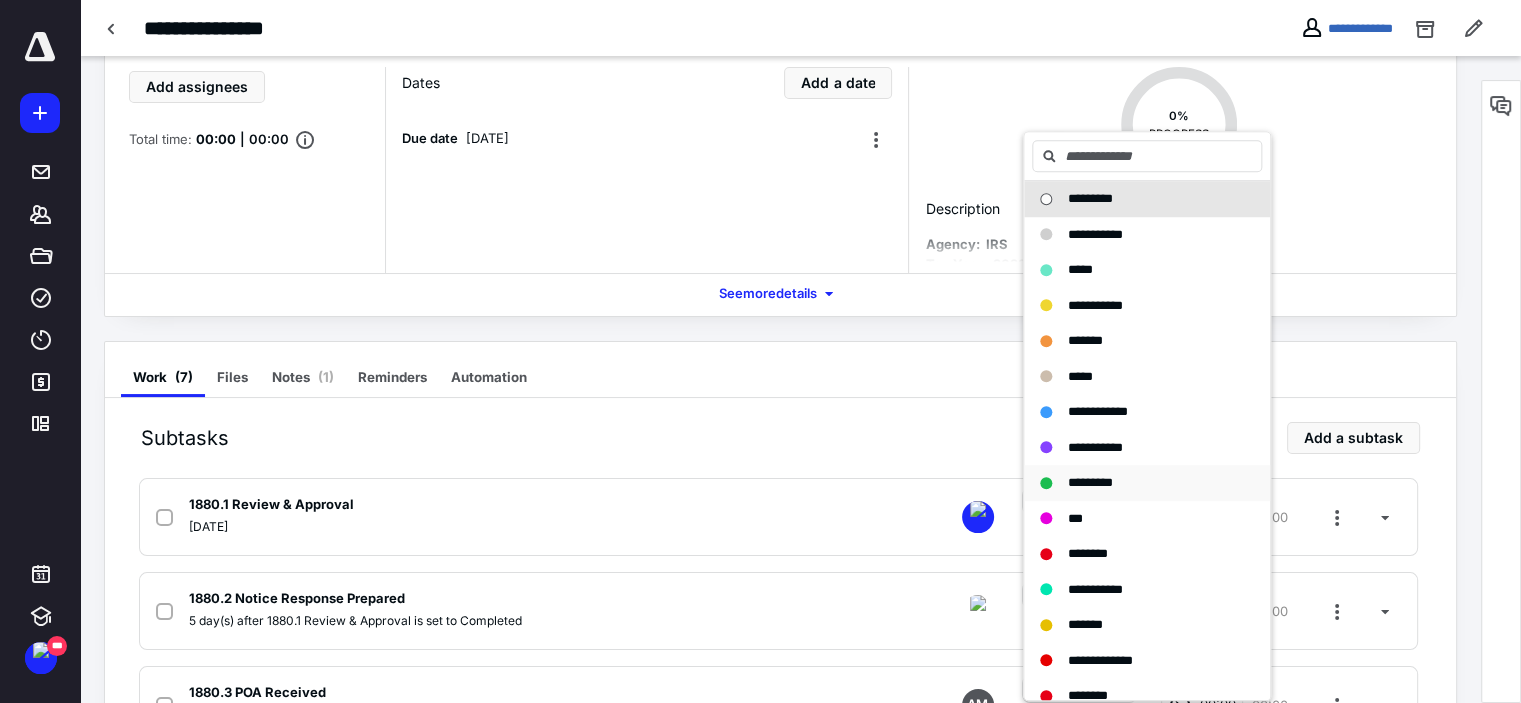 scroll, scrollTop: 226, scrollLeft: 0, axis: vertical 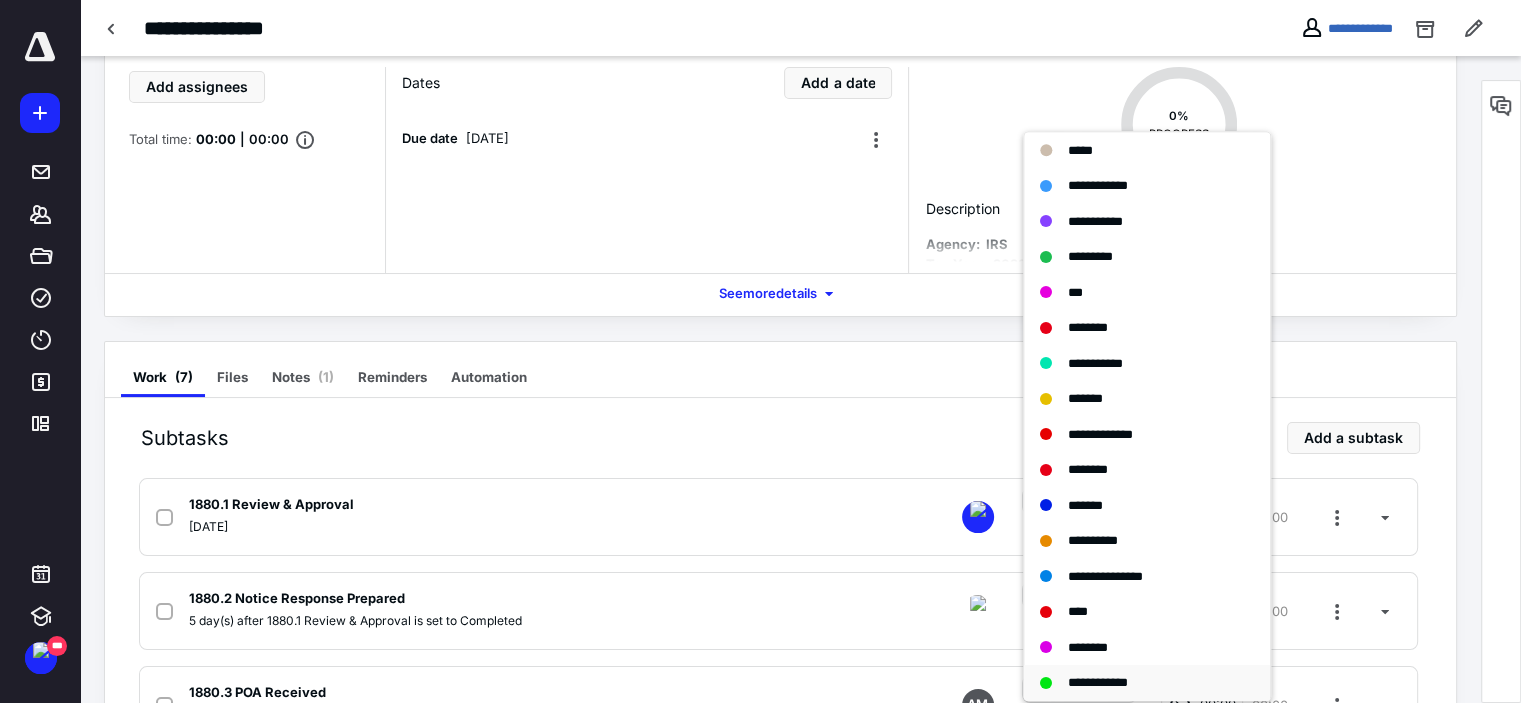 click on "**********" at bounding box center [1098, 682] 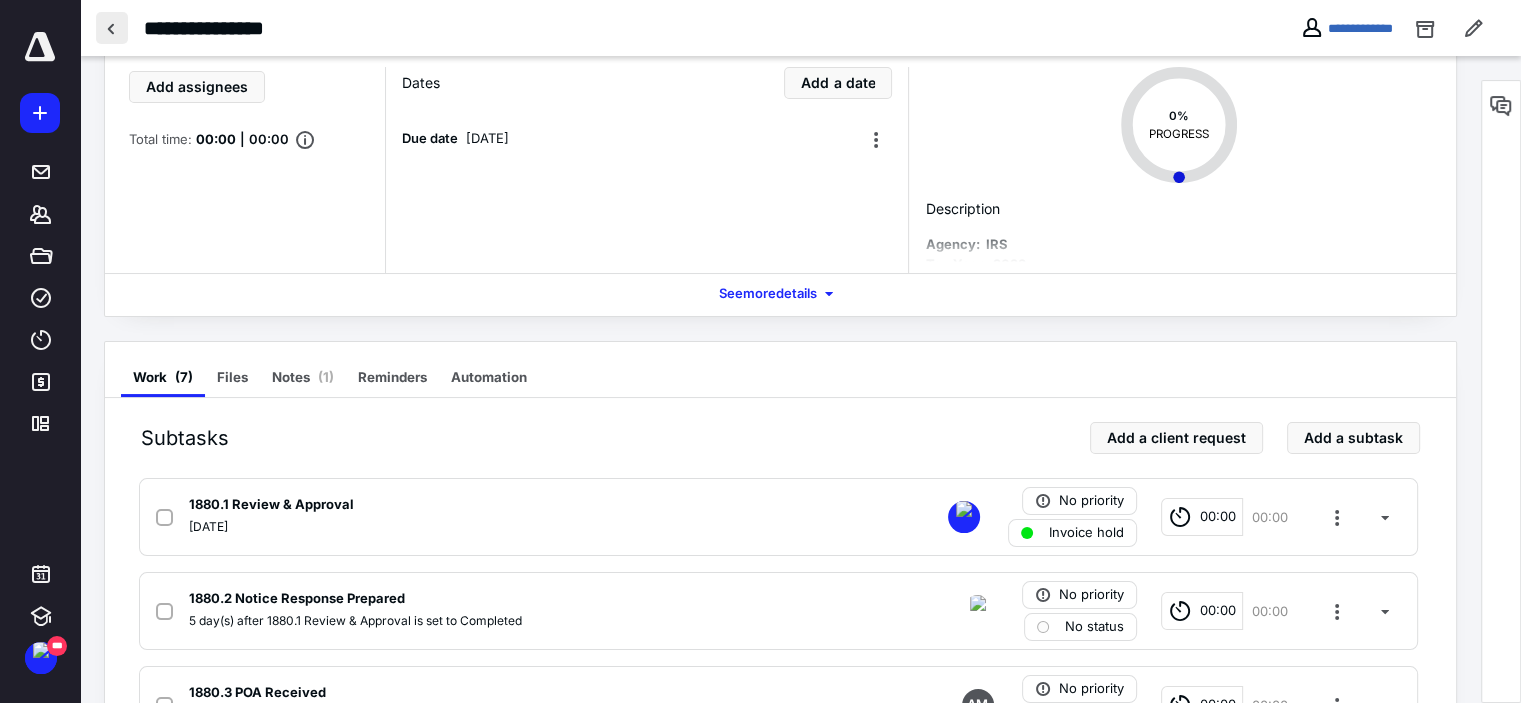 click at bounding box center (112, 28) 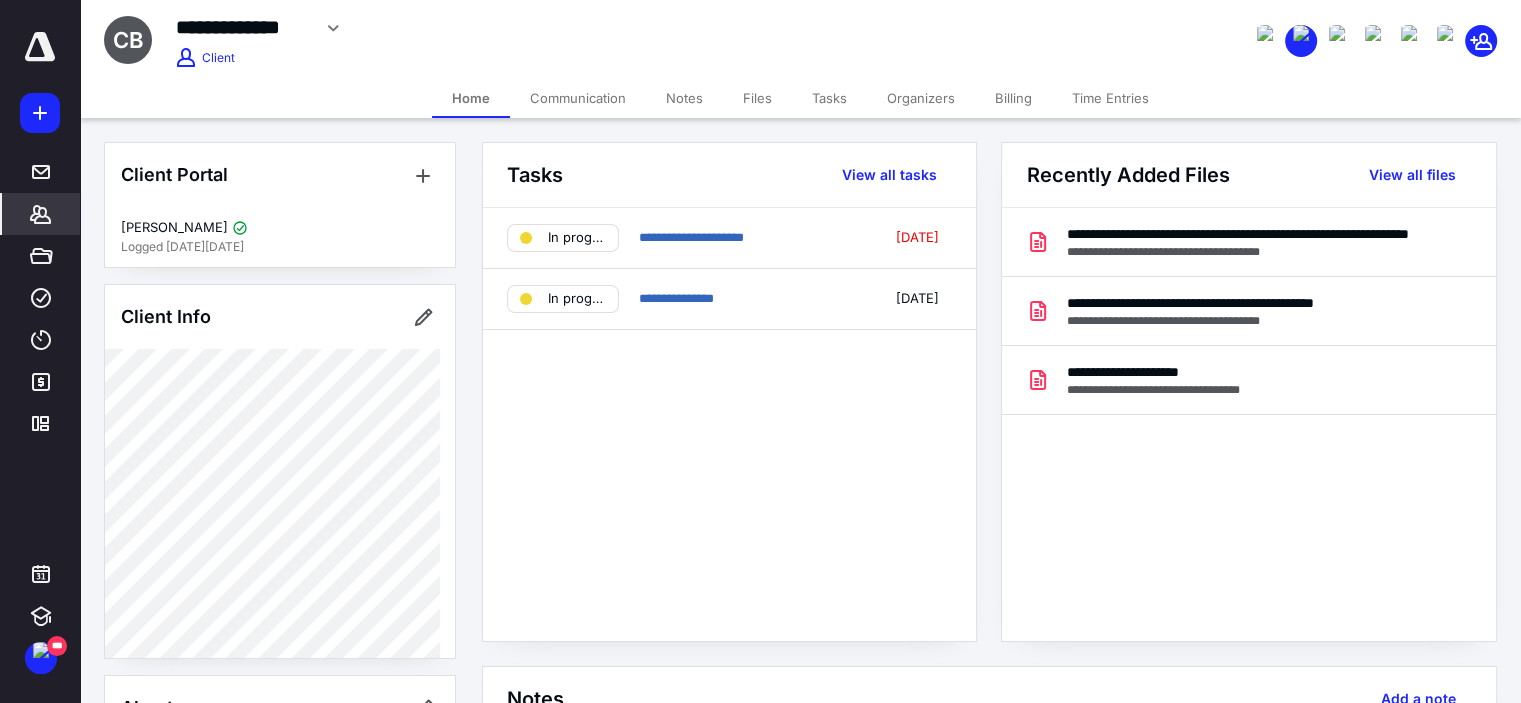 click on "Billing" at bounding box center [1013, 98] 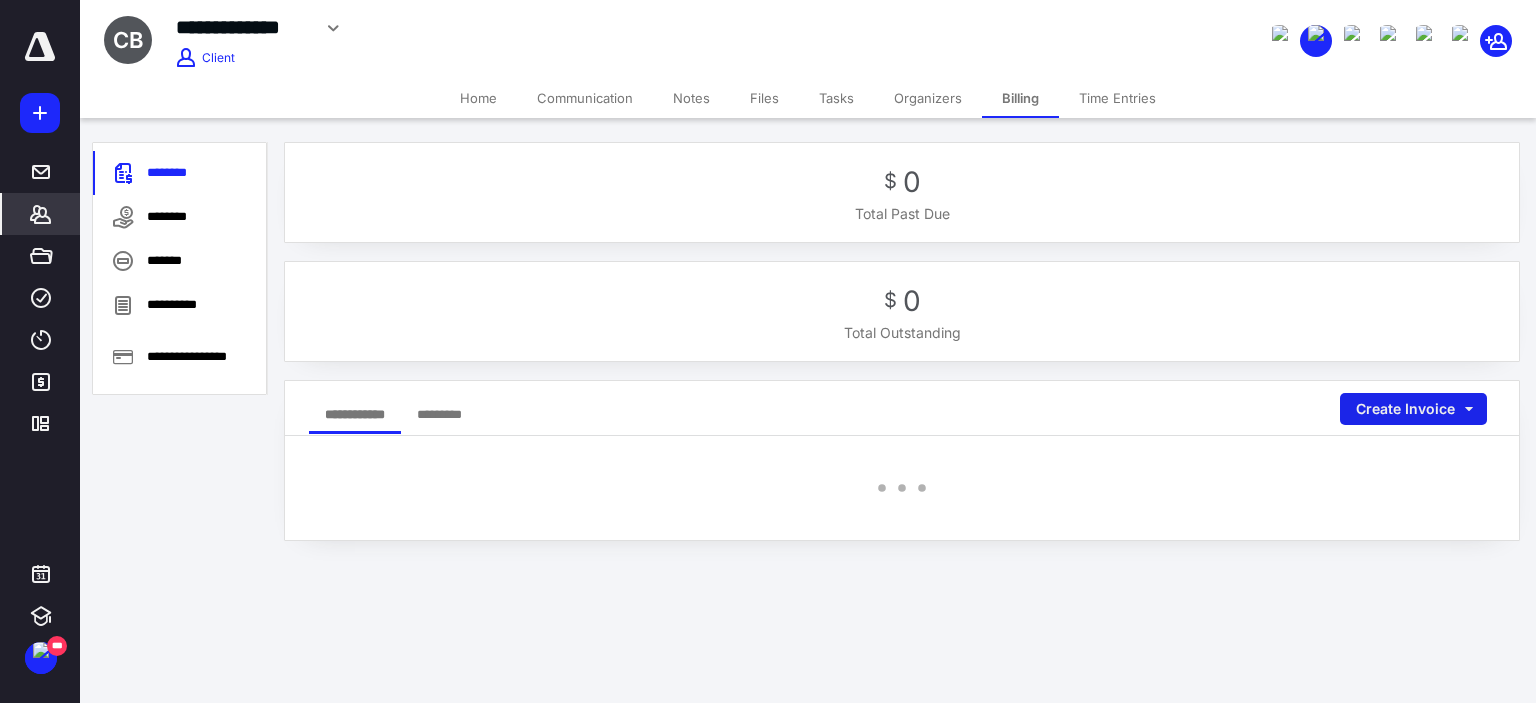 click on "Create Invoice" at bounding box center [1413, 409] 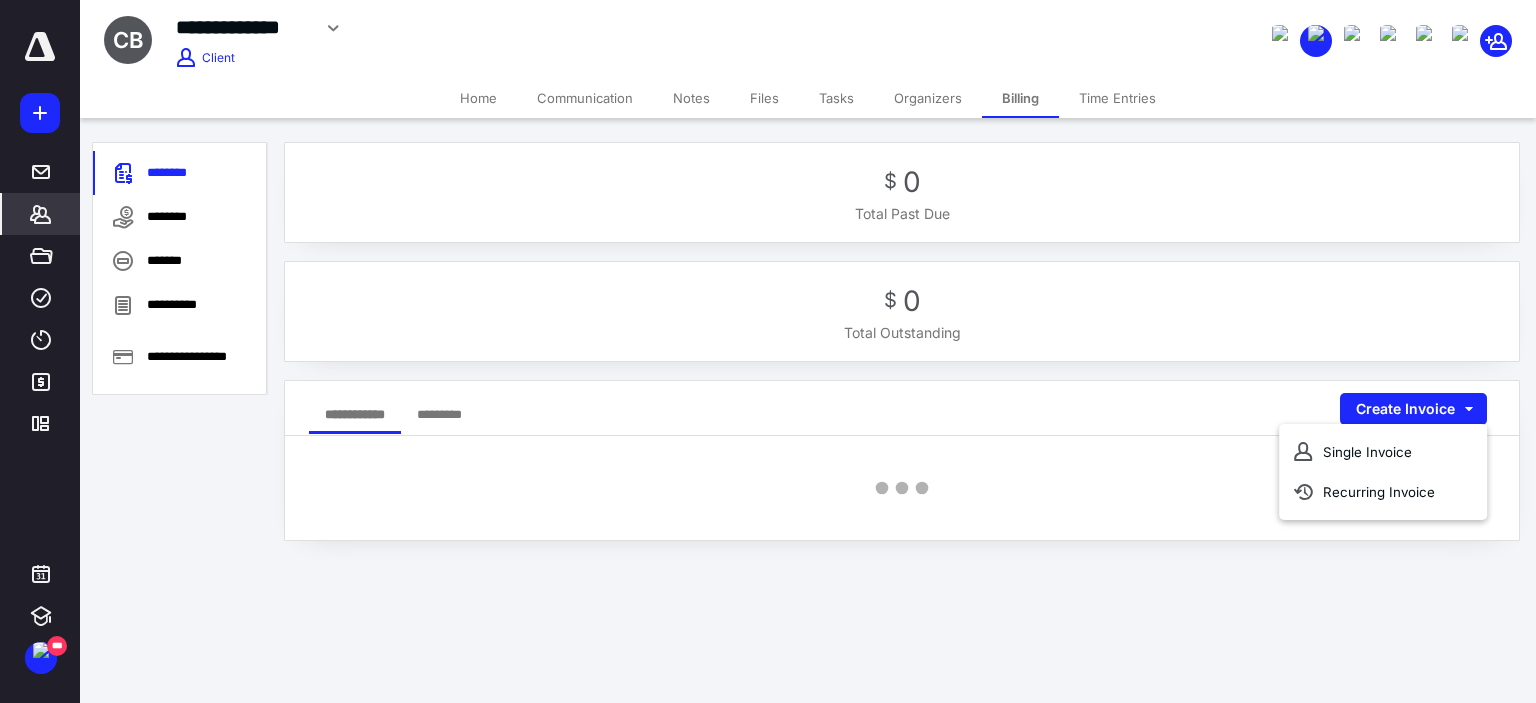 click on "Single Invoice" at bounding box center (1383, 452) 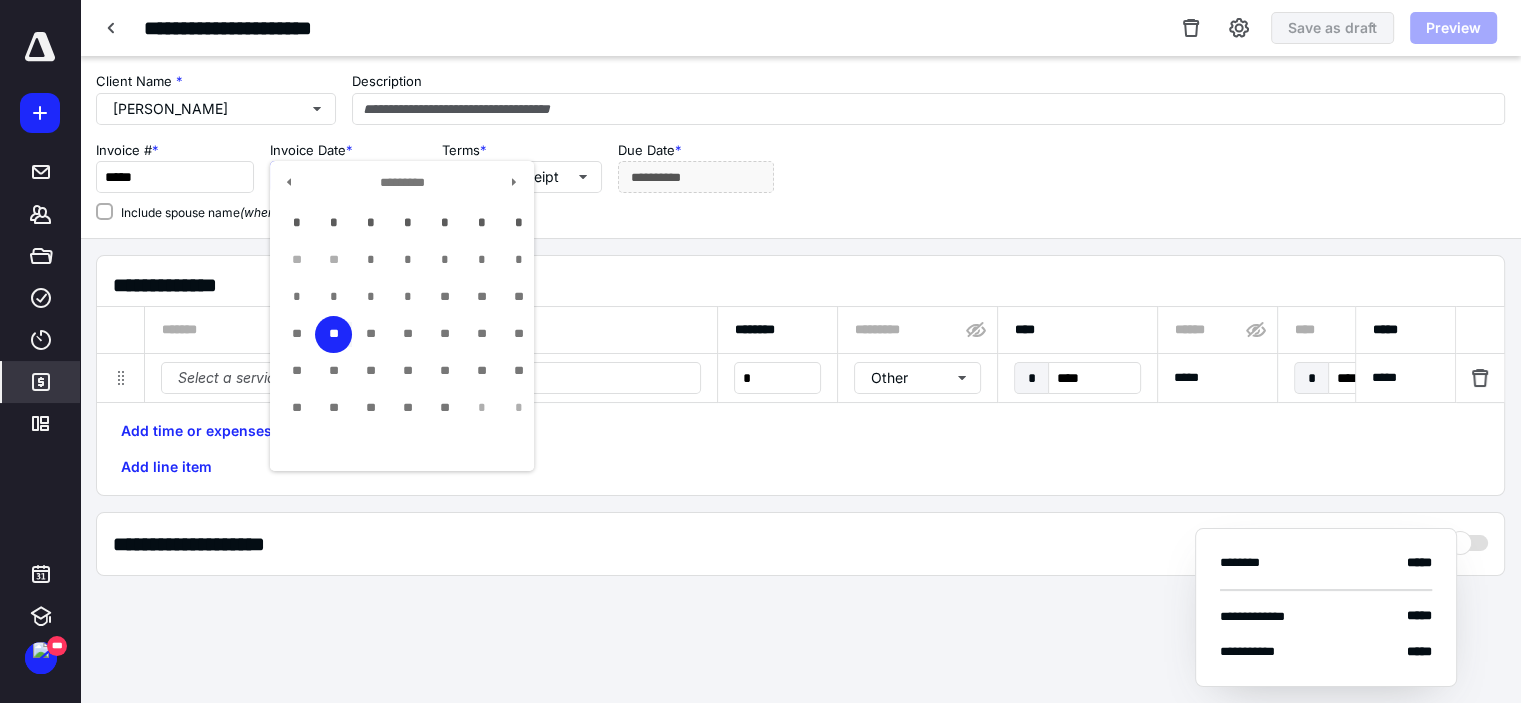 click on "**********" at bounding box center (348, 177) 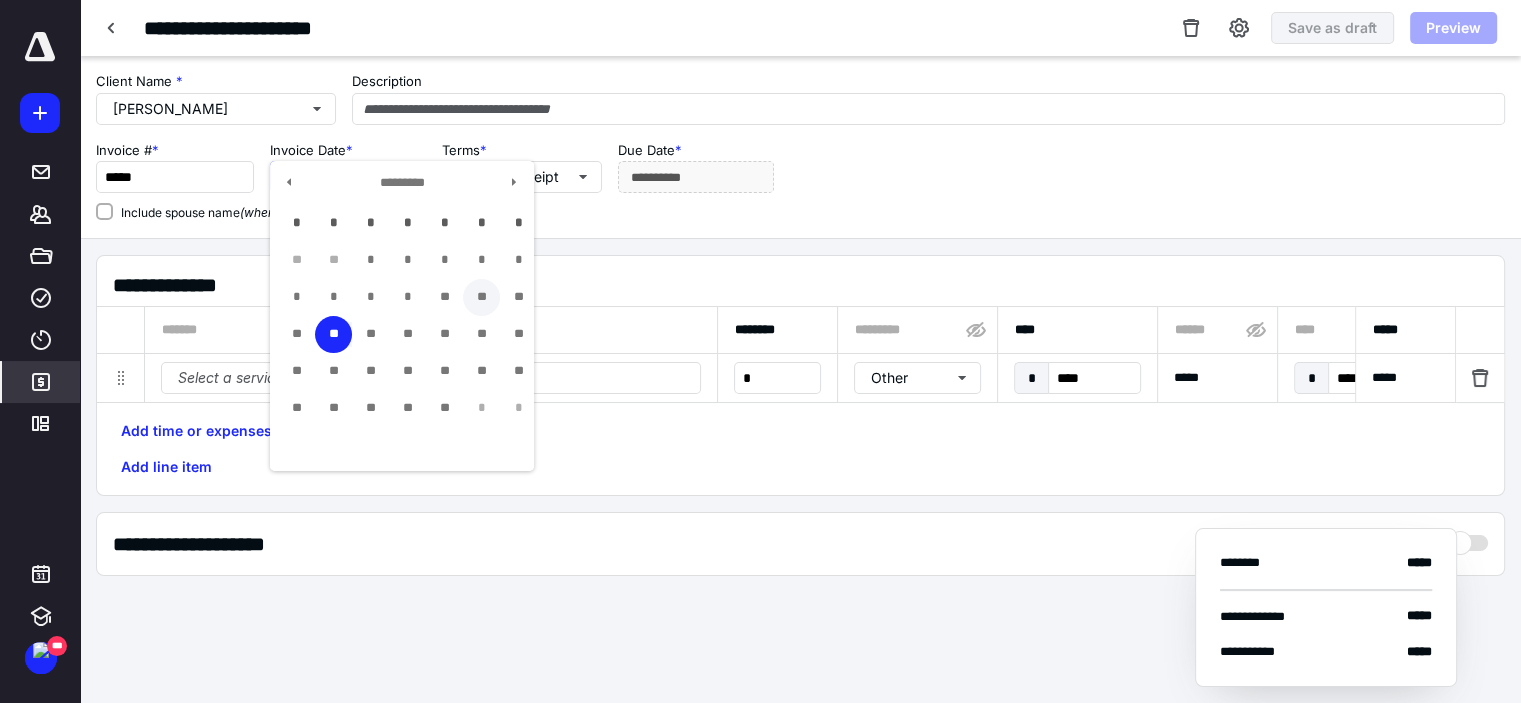 click on "**" at bounding box center (481, 297) 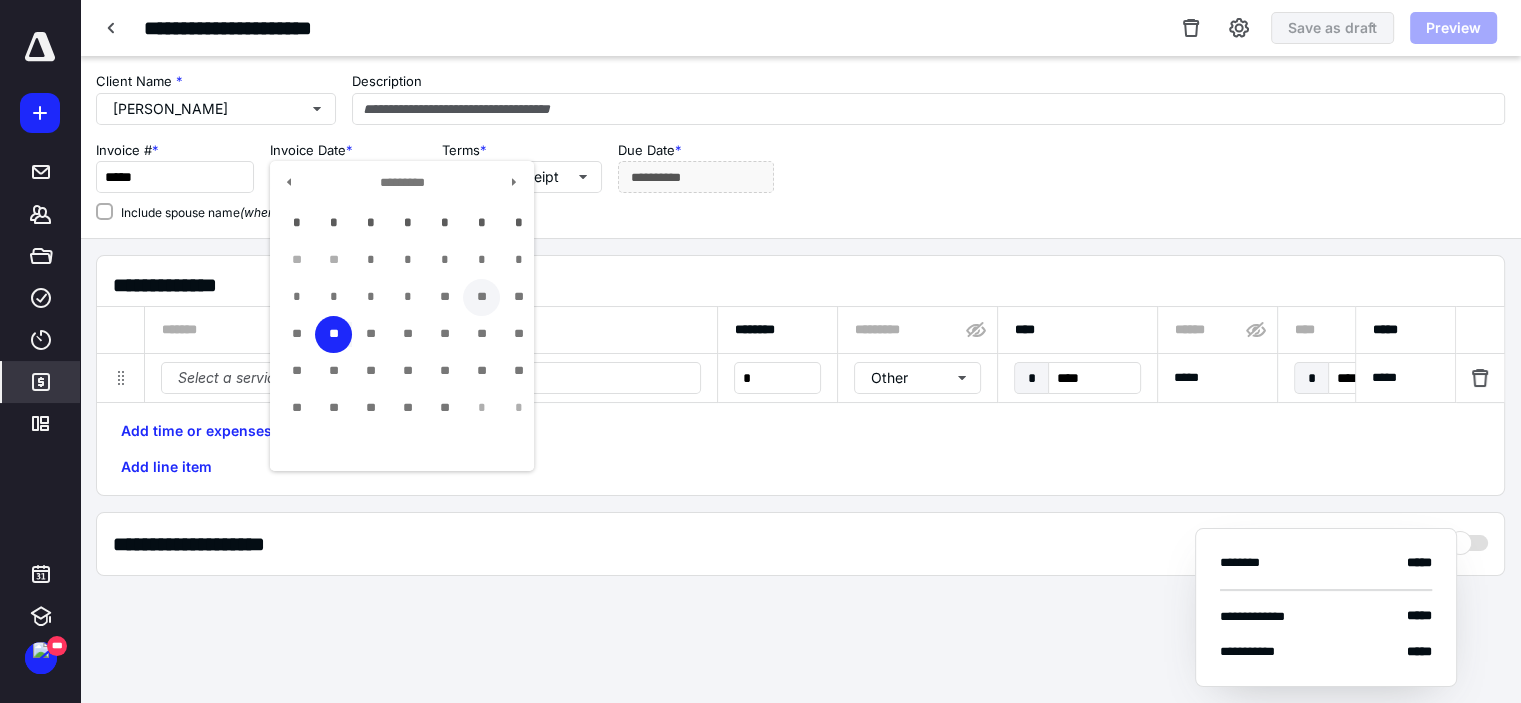 type on "**********" 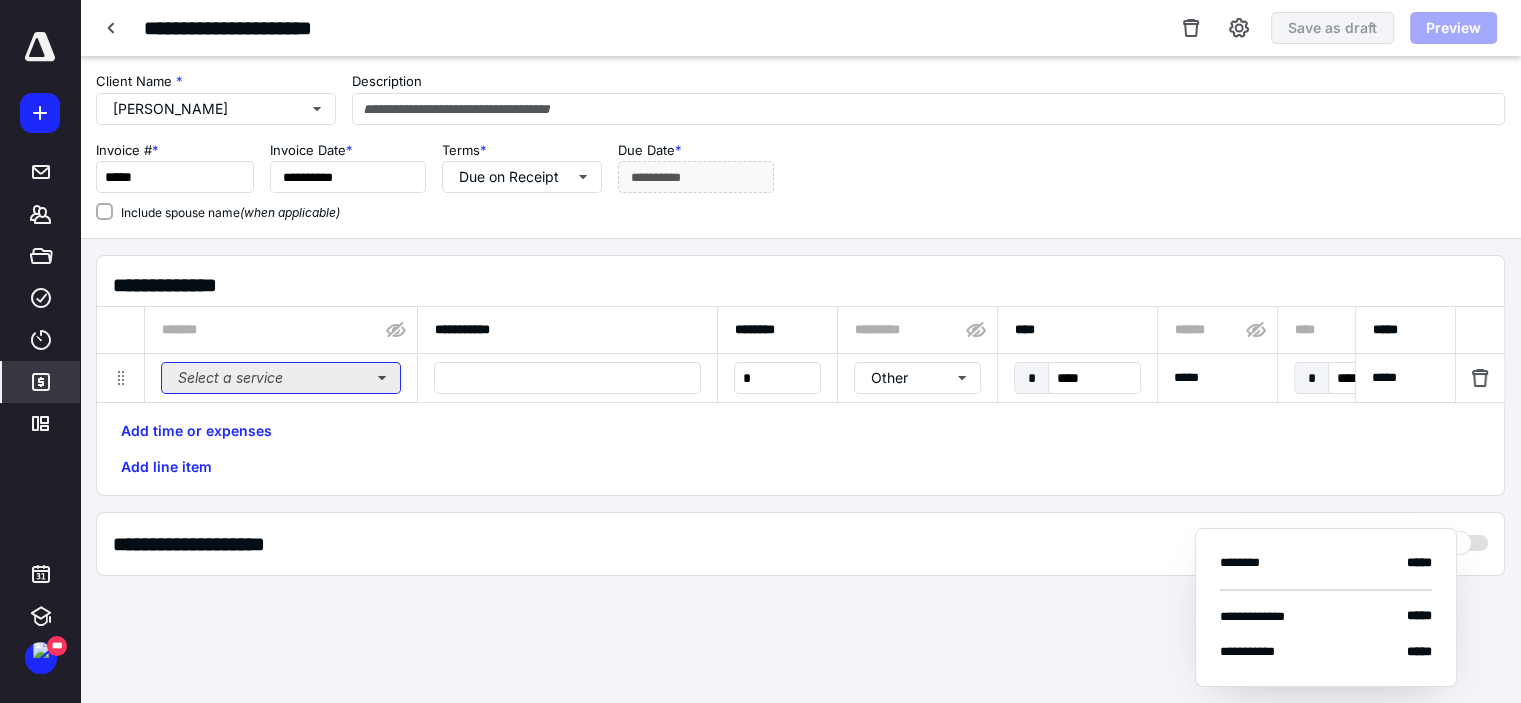 click on "Select a service" at bounding box center (281, 378) 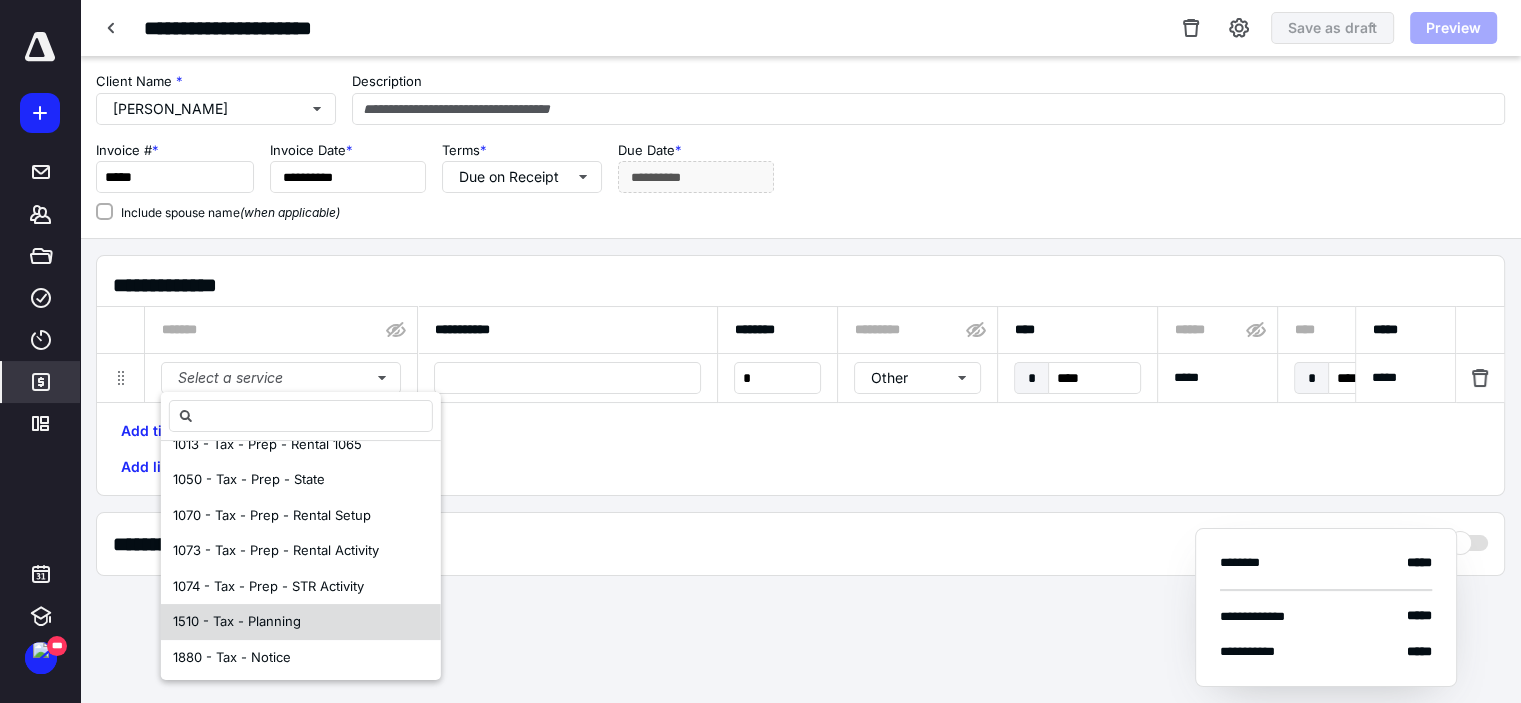 scroll, scrollTop: 300, scrollLeft: 0, axis: vertical 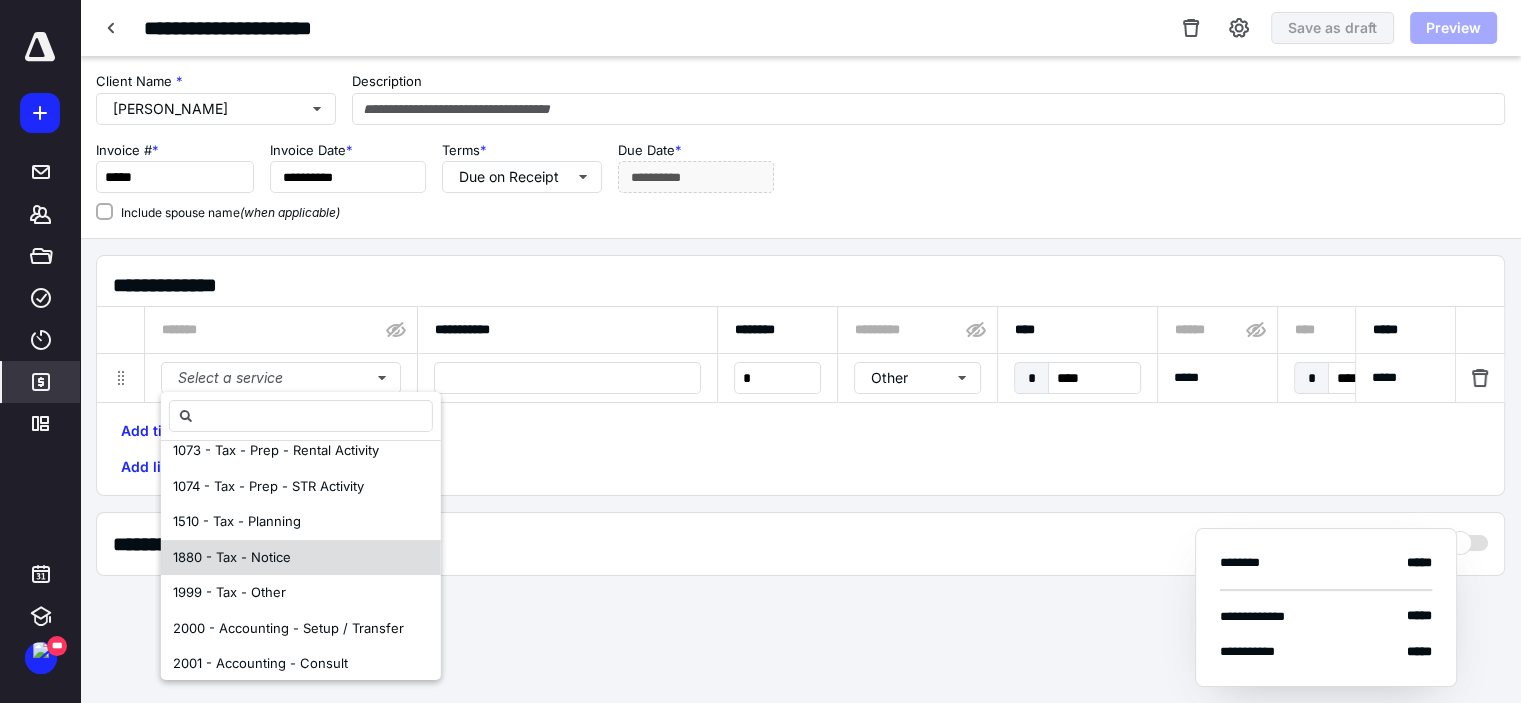 click on "1880 - Tax - Notice" at bounding box center (301, 558) 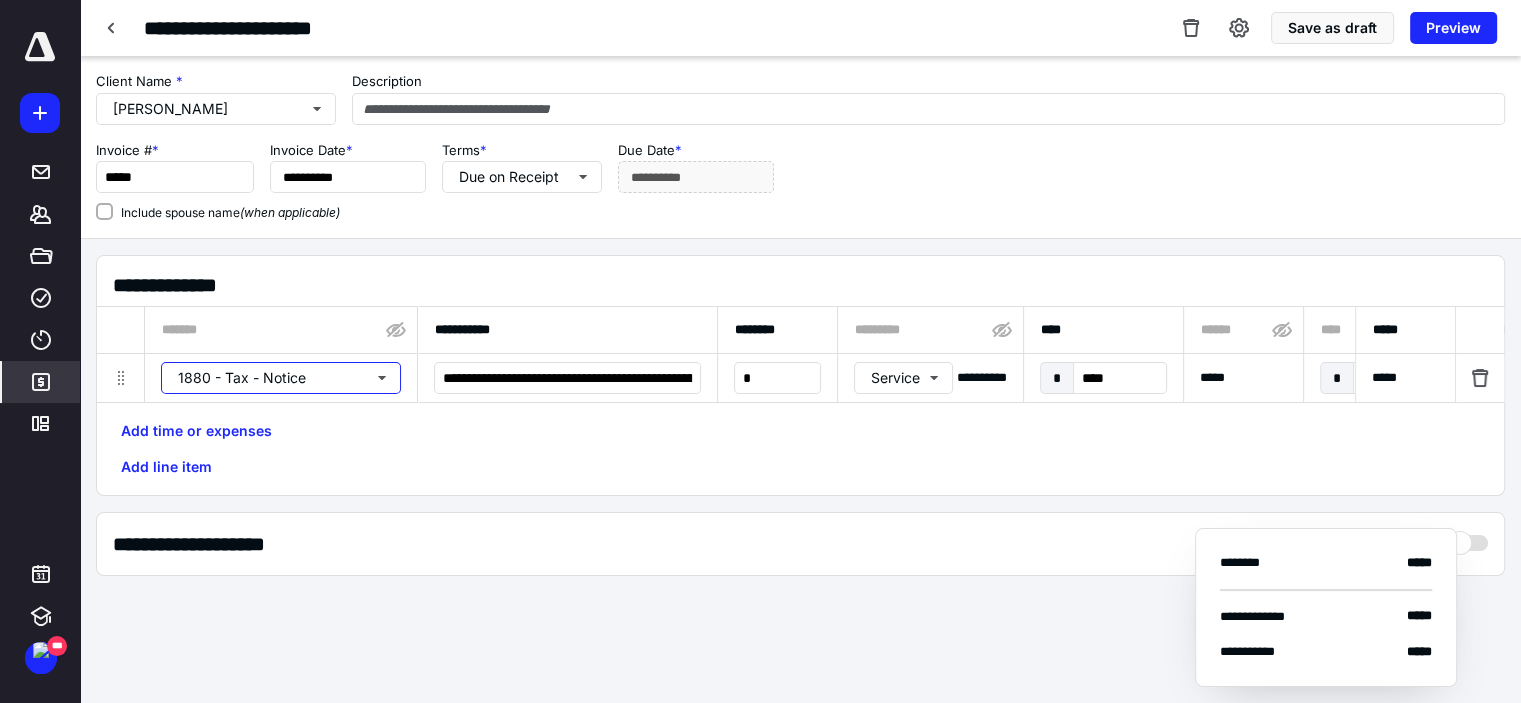 scroll, scrollTop: 0, scrollLeft: 0, axis: both 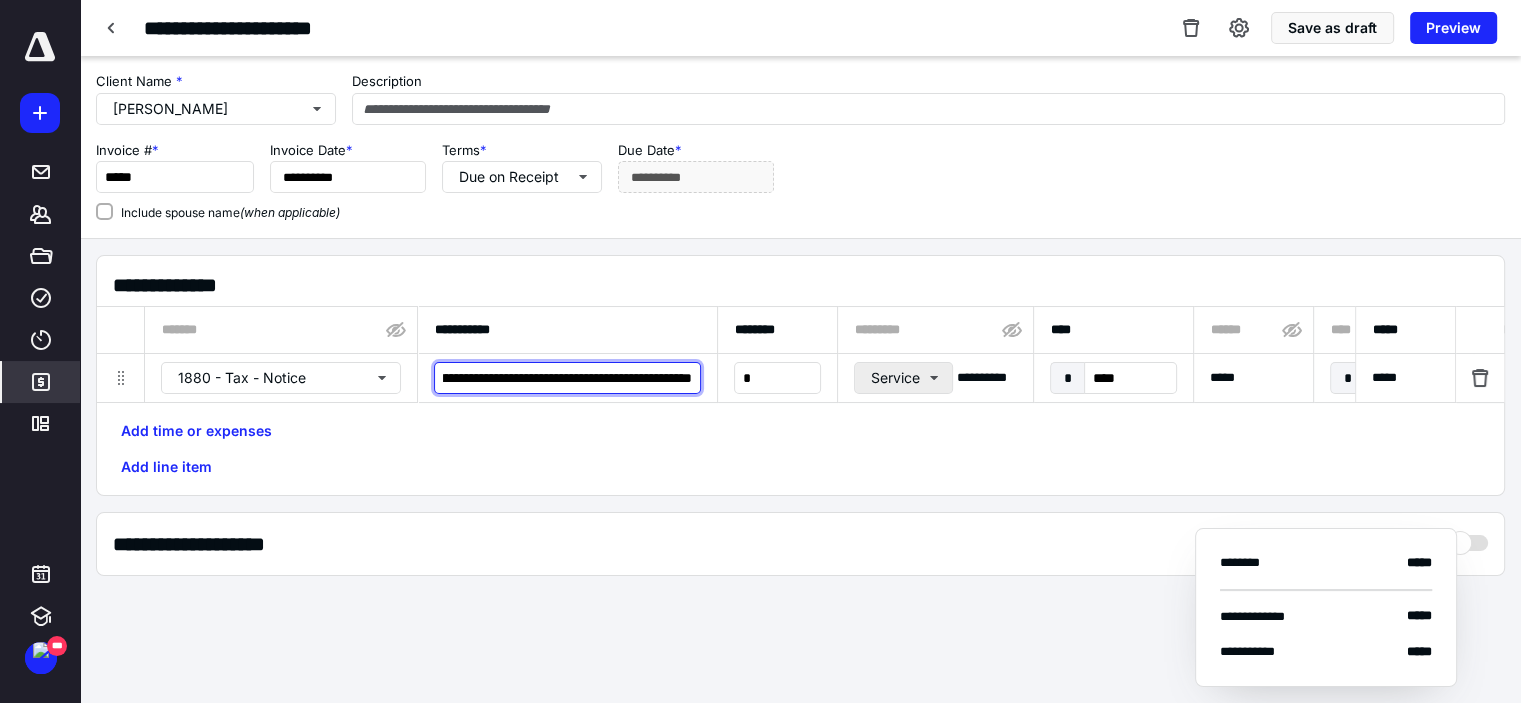 drag, startPoint x: 563, startPoint y: 372, endPoint x: 925, endPoint y: 372, distance: 362 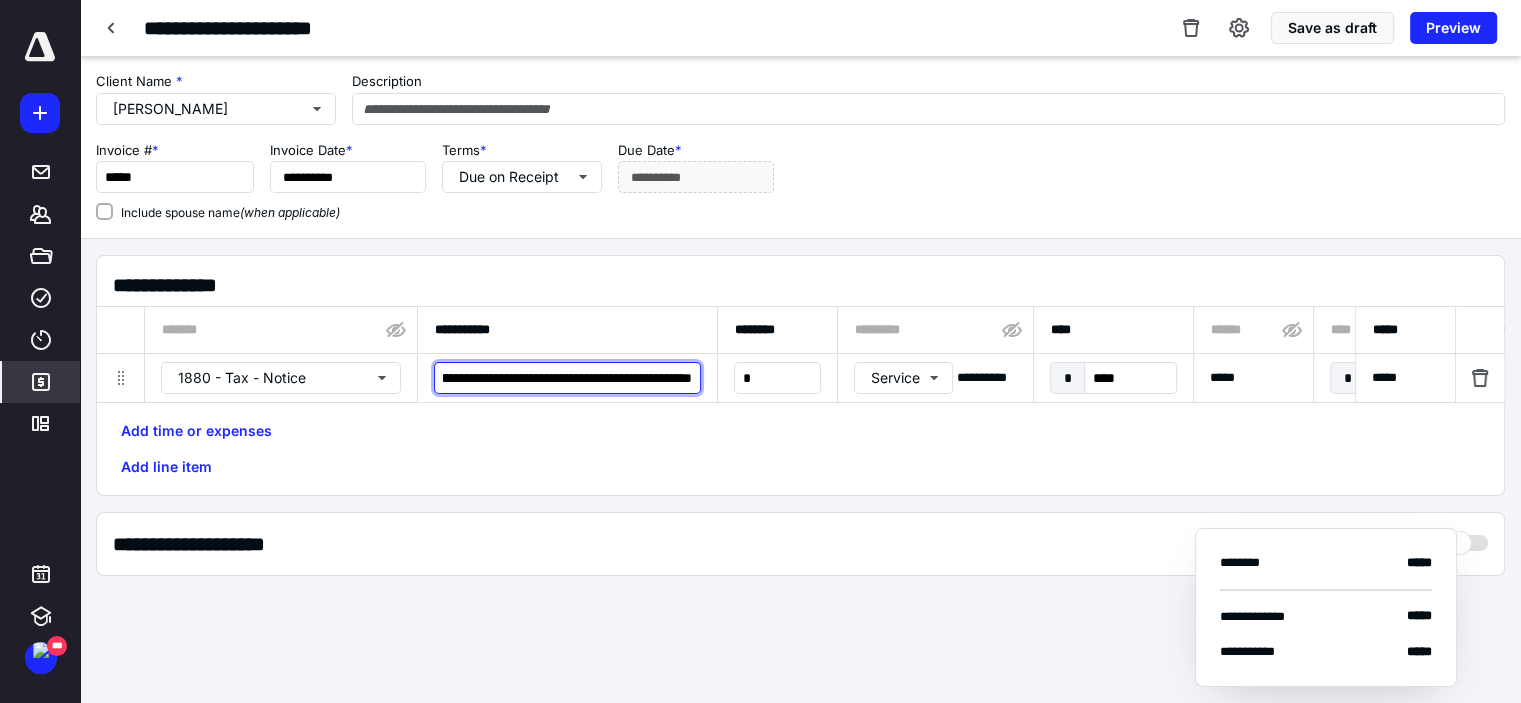 type on "**********" 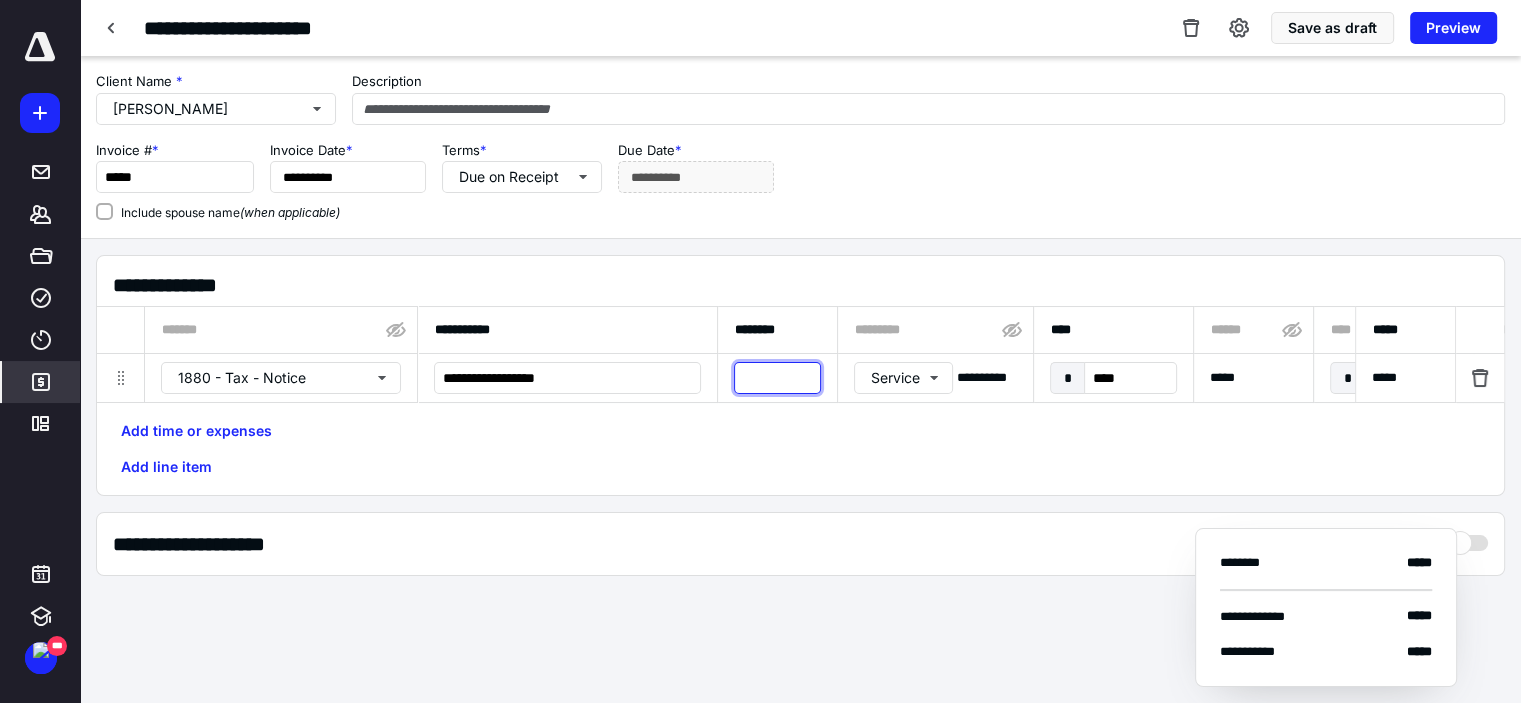 scroll, scrollTop: 0, scrollLeft: 0, axis: both 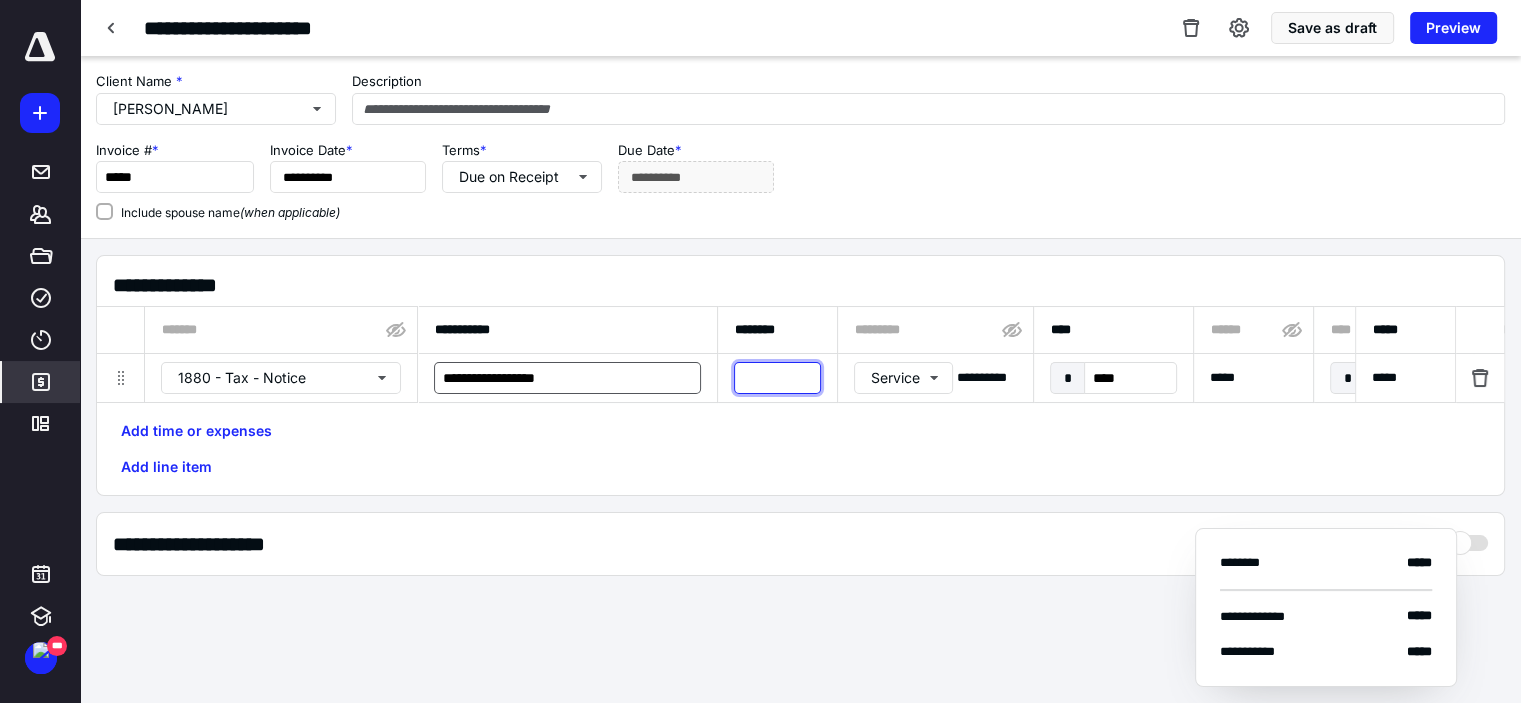 type 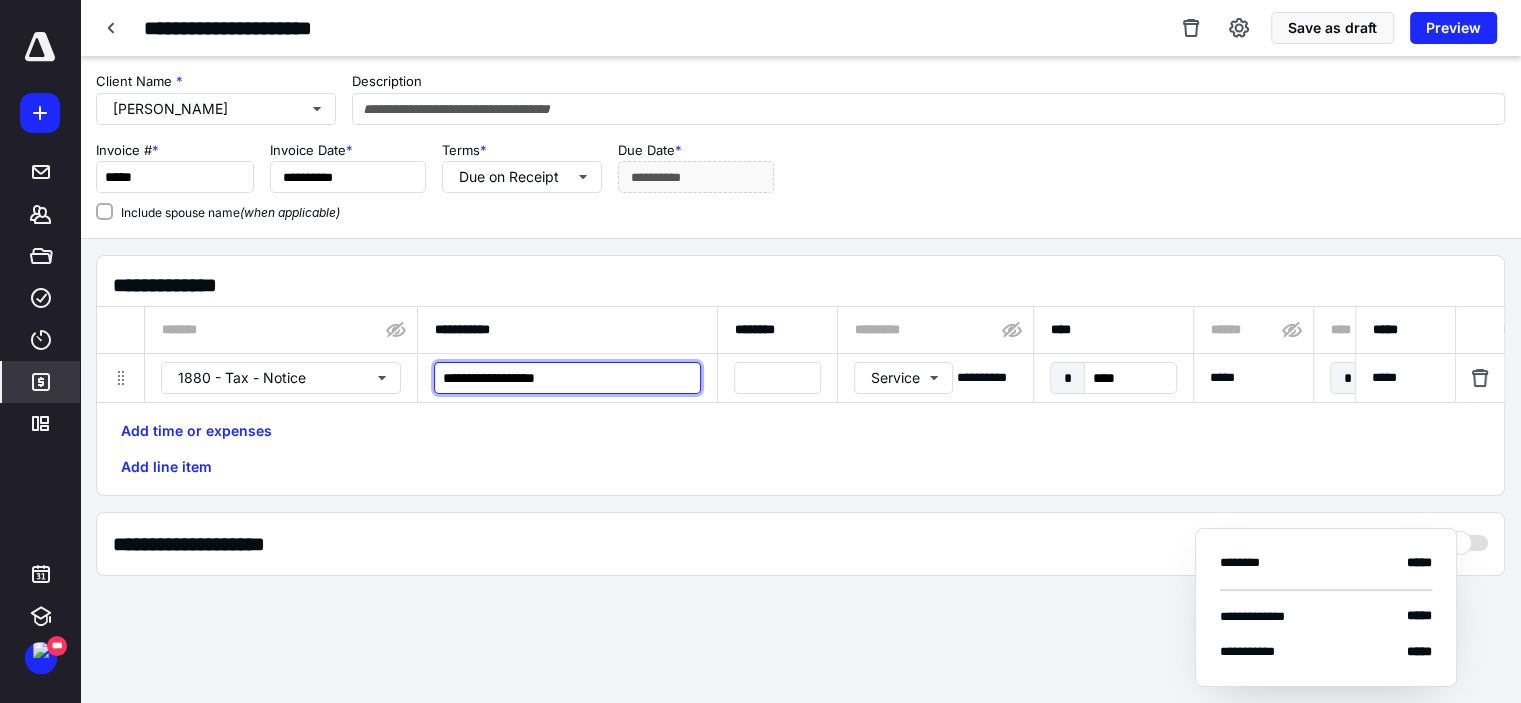 click on "**********" at bounding box center [567, 378] 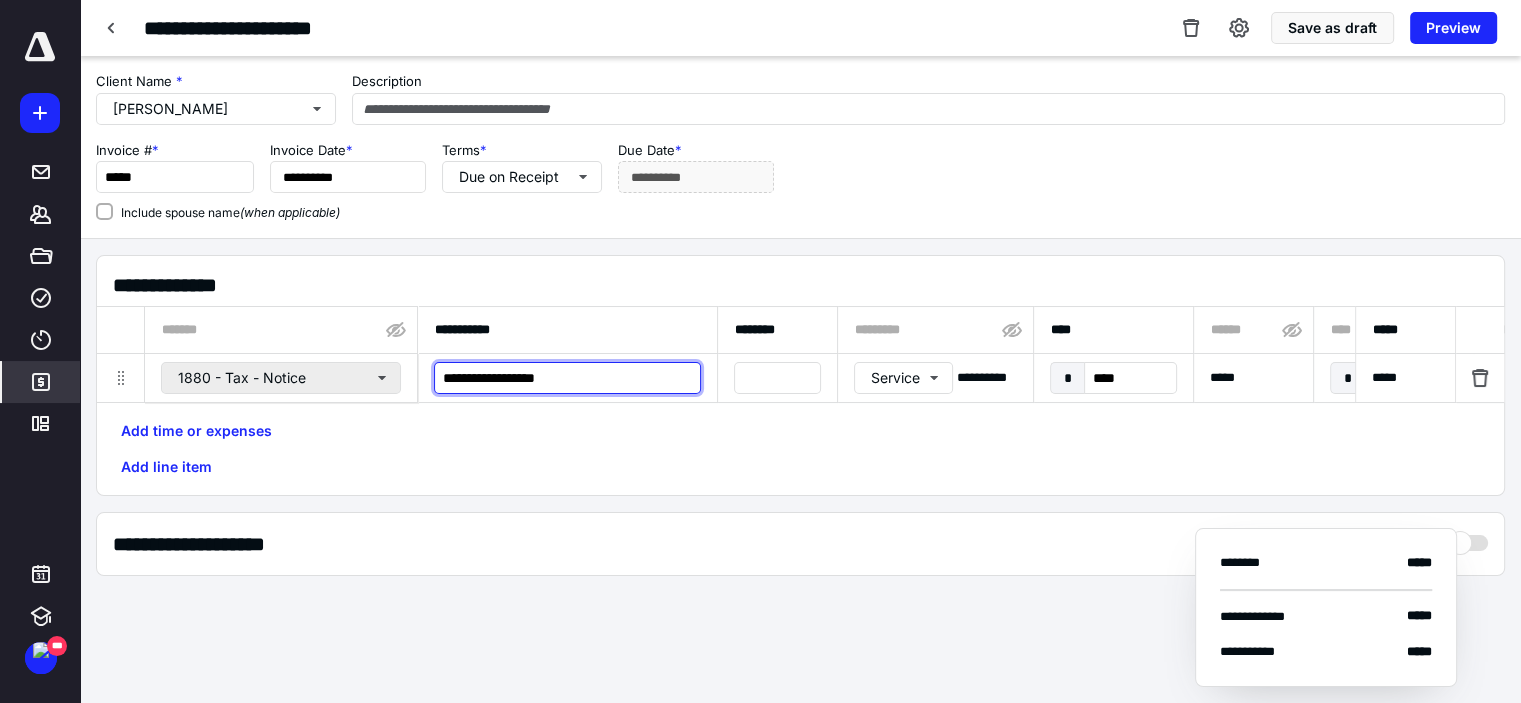 drag, startPoint x: 616, startPoint y: 371, endPoint x: 198, endPoint y: 370, distance: 418.0012 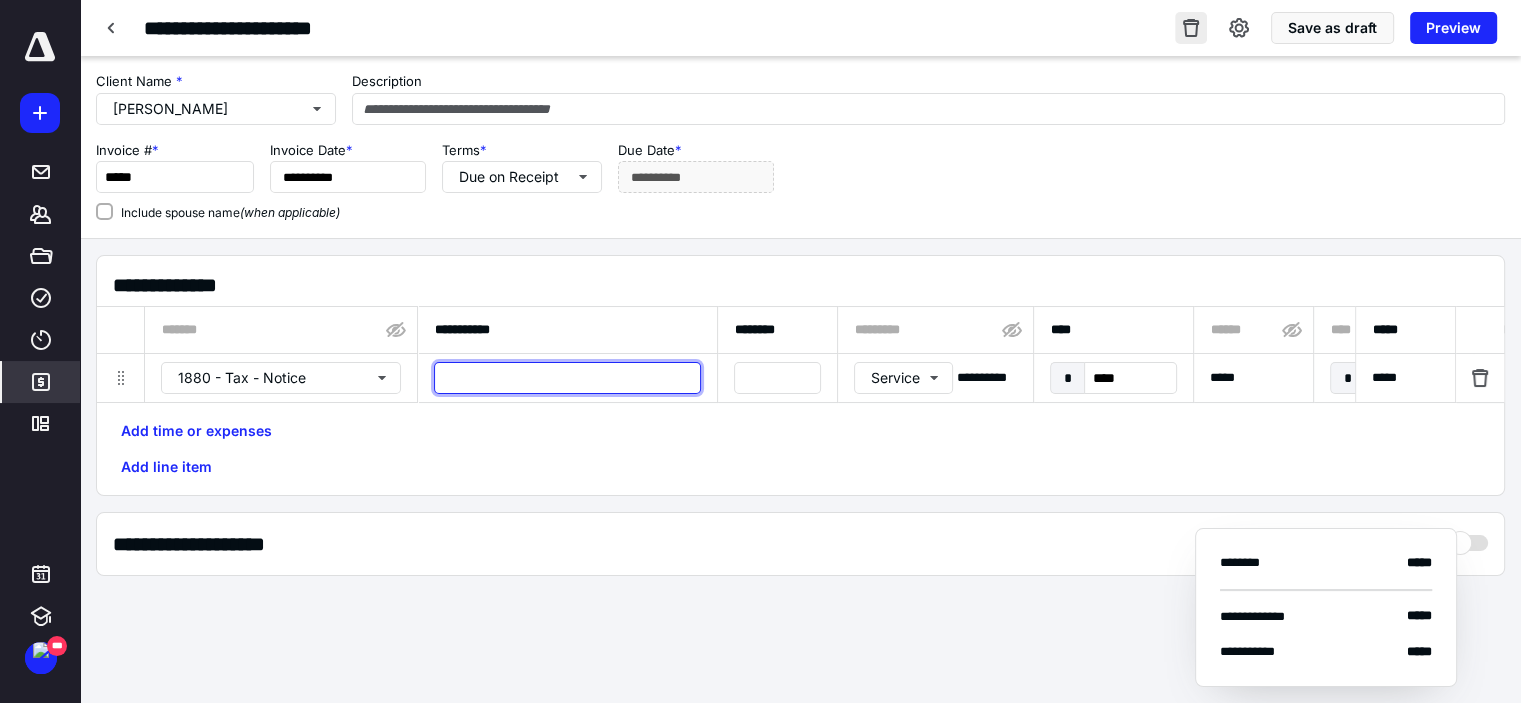 type 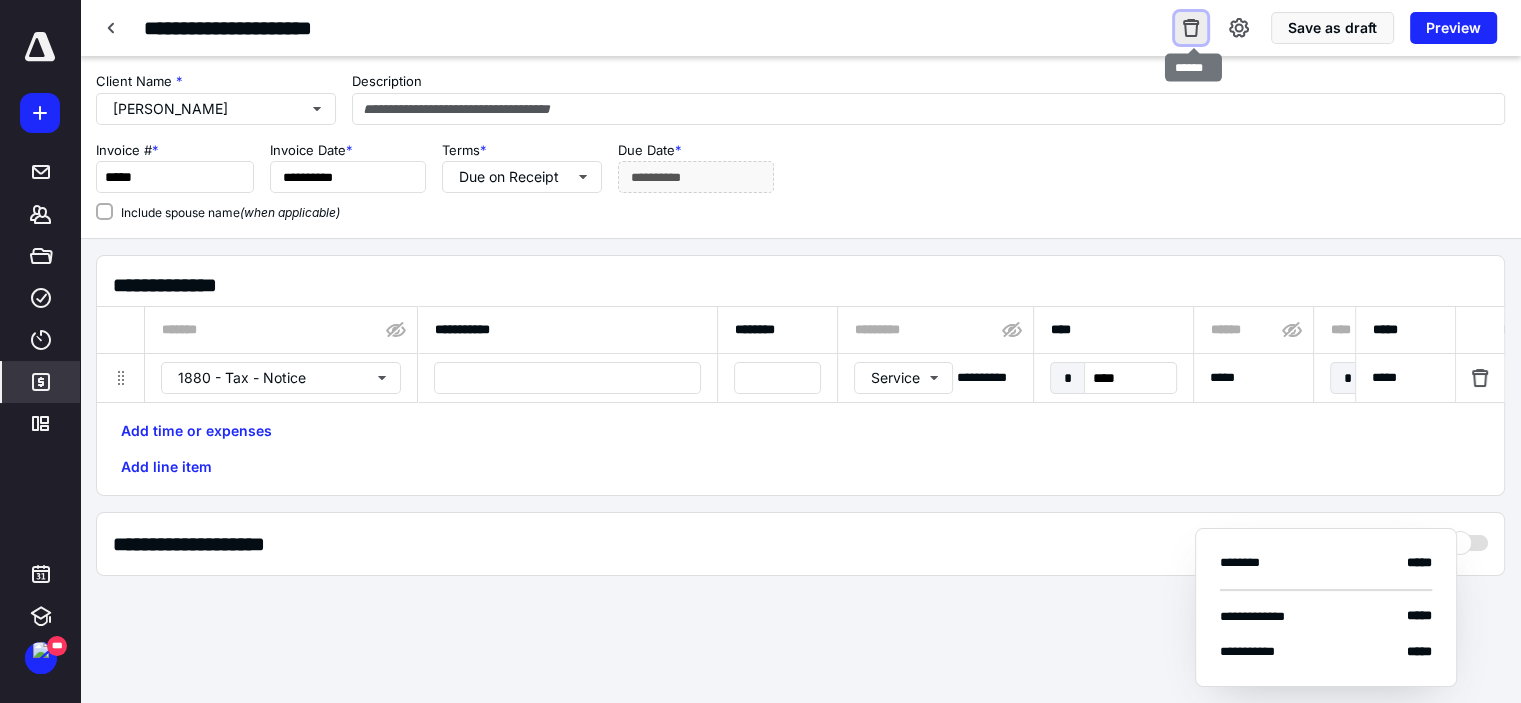 click at bounding box center [1191, 28] 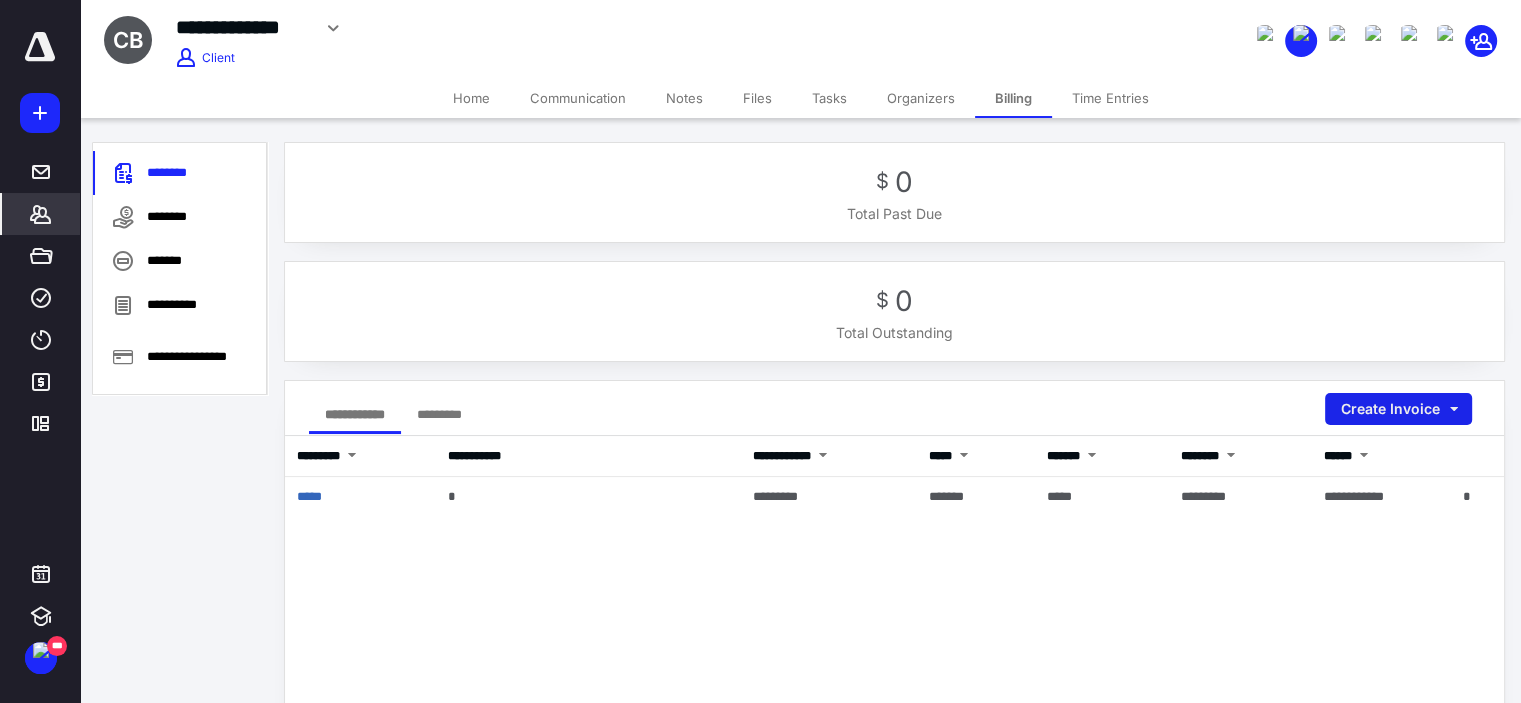 click on "Create Invoice" at bounding box center (1398, 409) 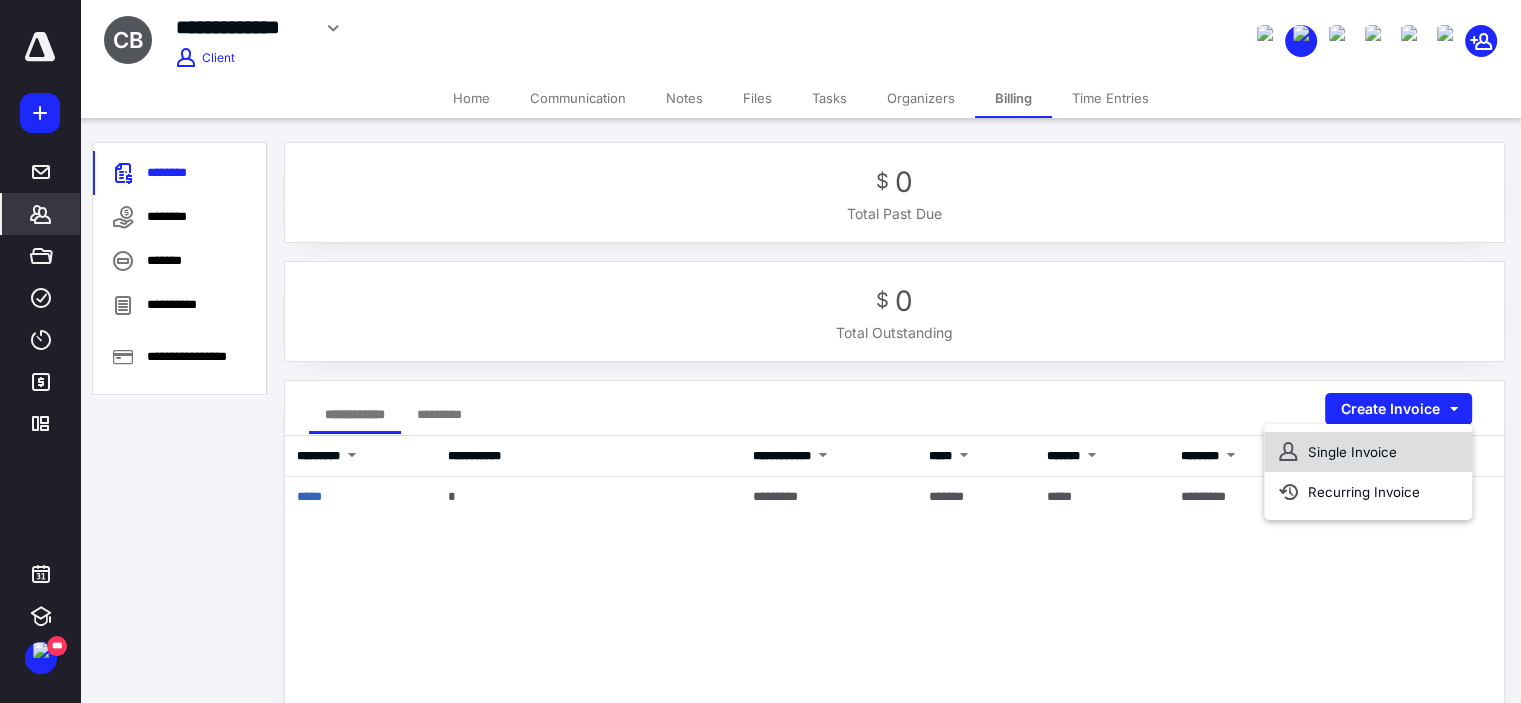 click on "Single Invoice" at bounding box center [1368, 452] 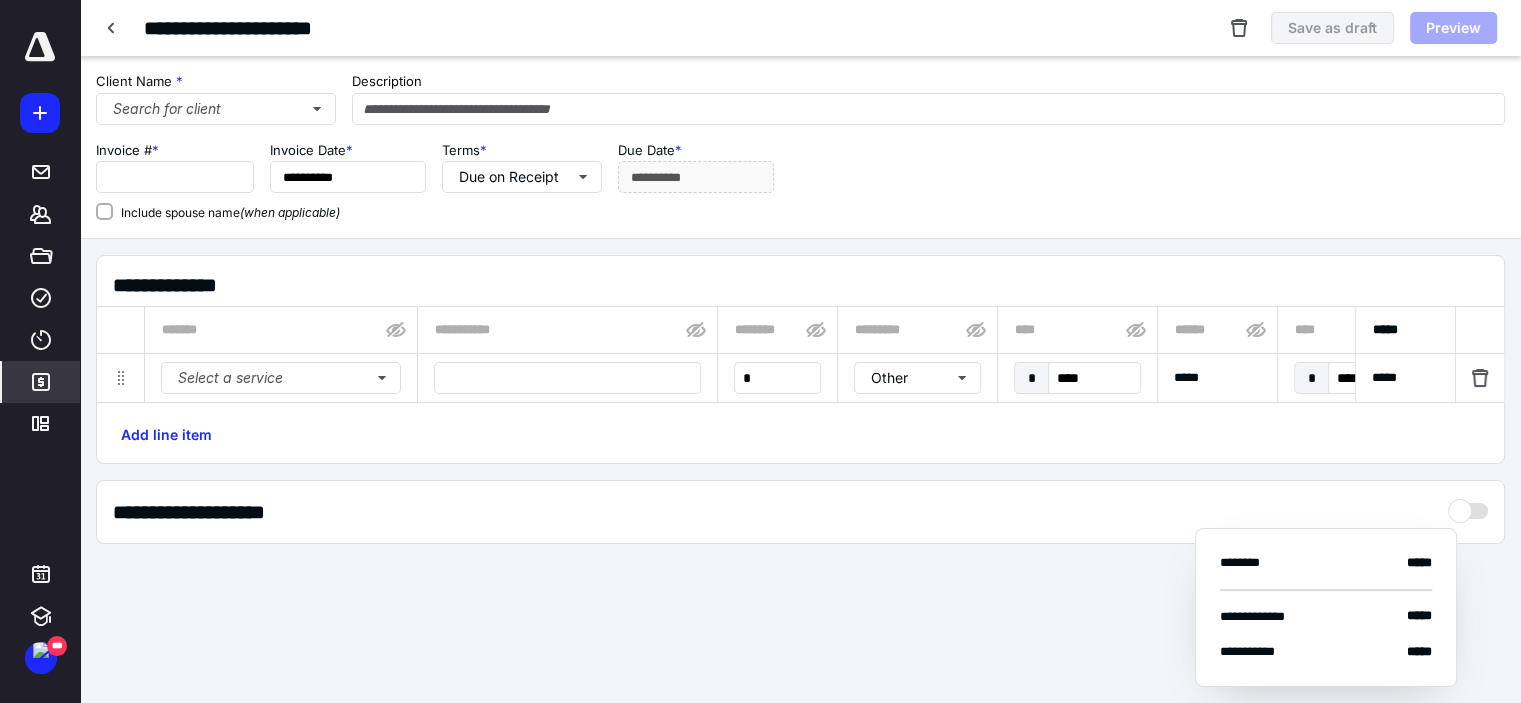 type on "*****" 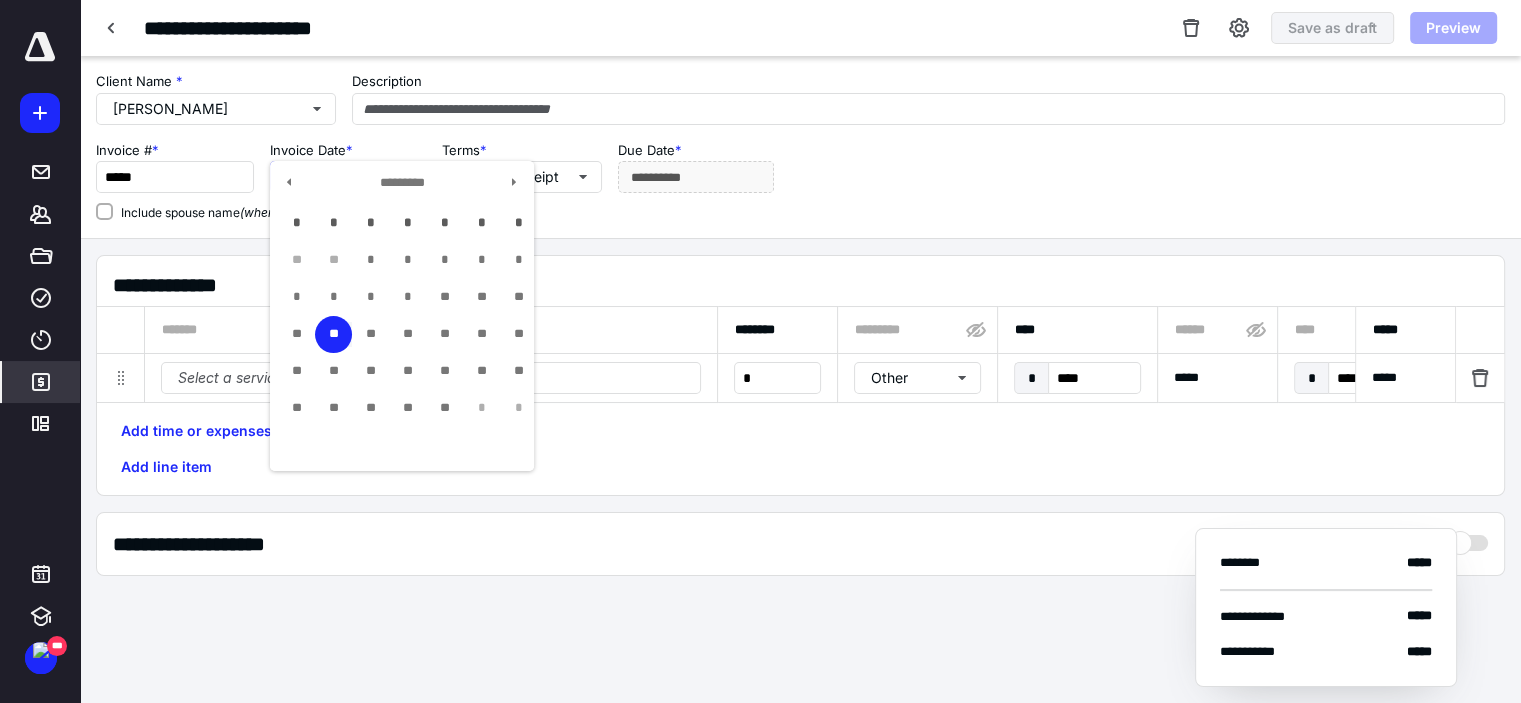 click on "**********" at bounding box center [348, 177] 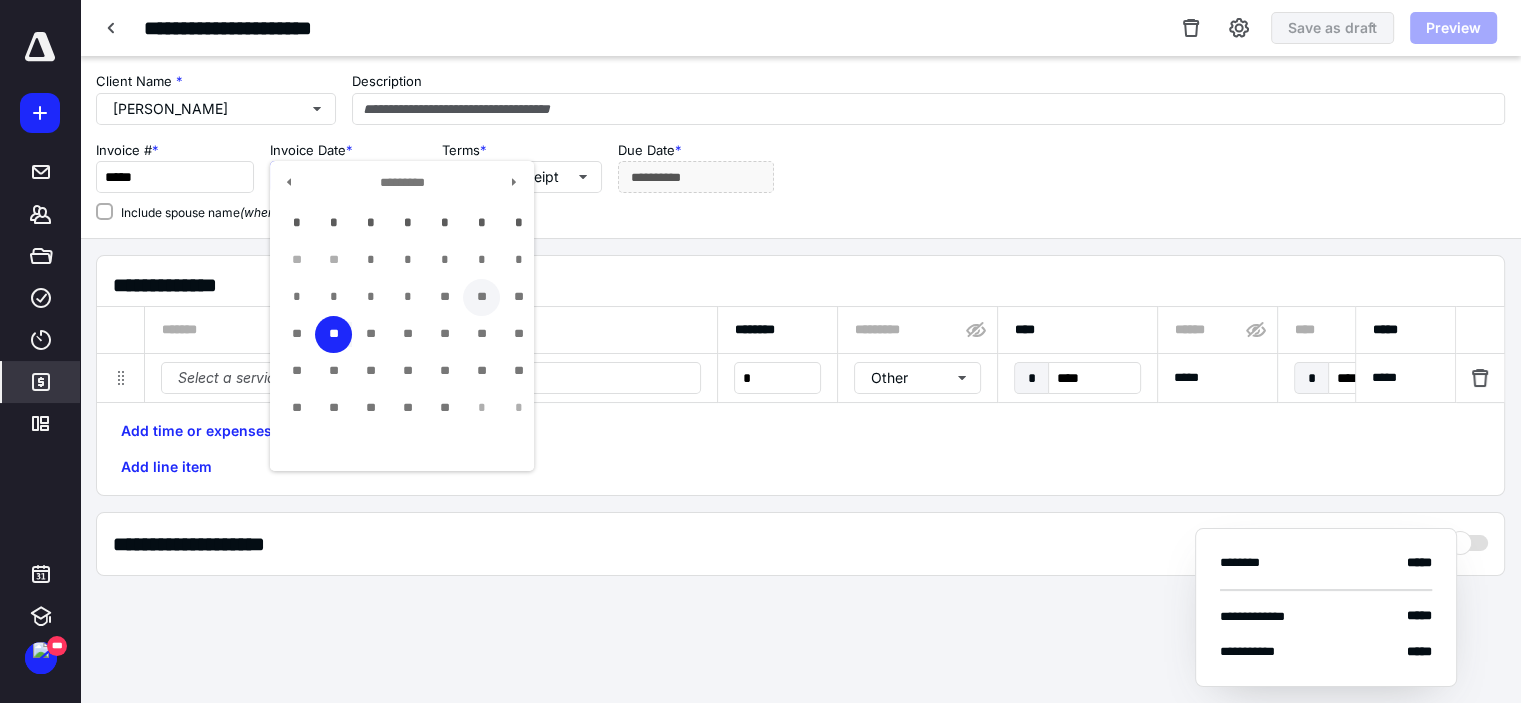 click on "**" at bounding box center (481, 297) 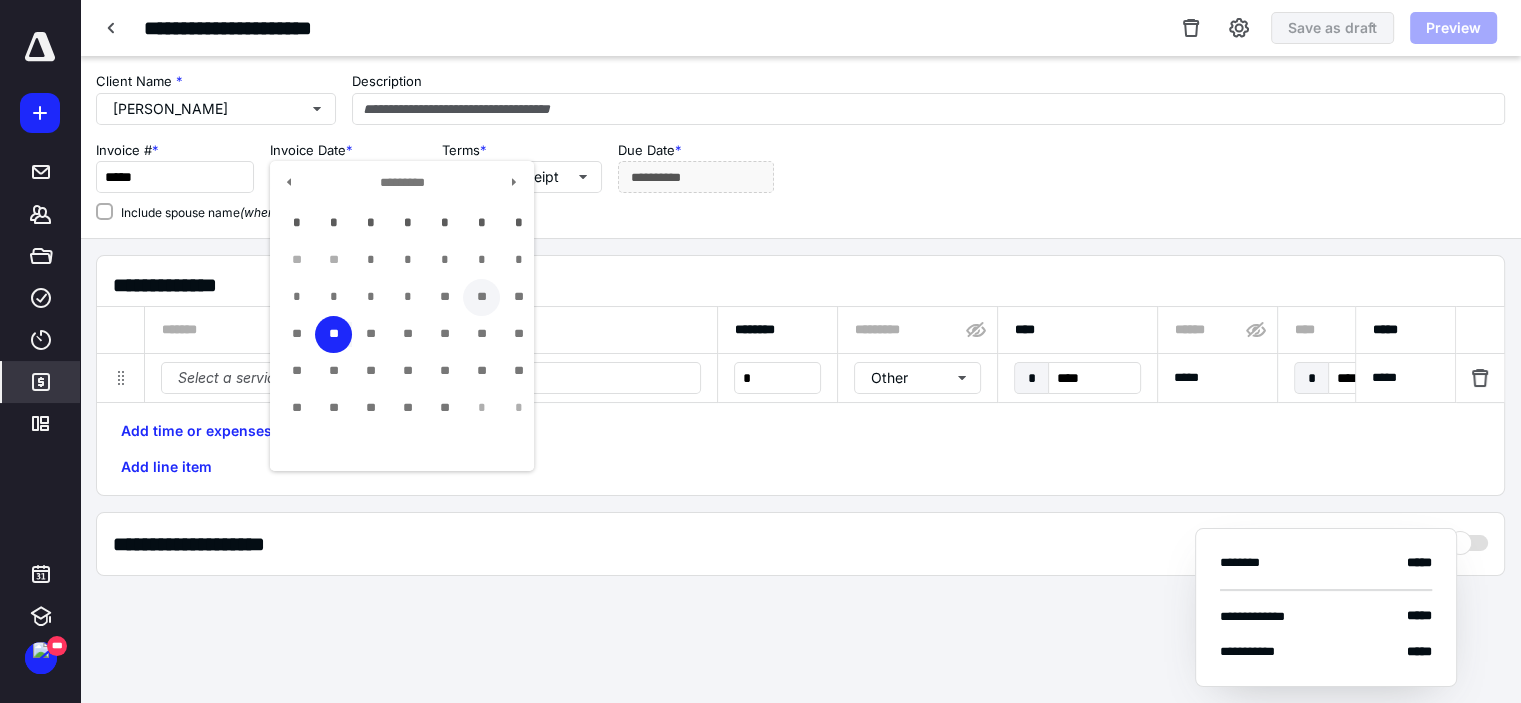 type on "**********" 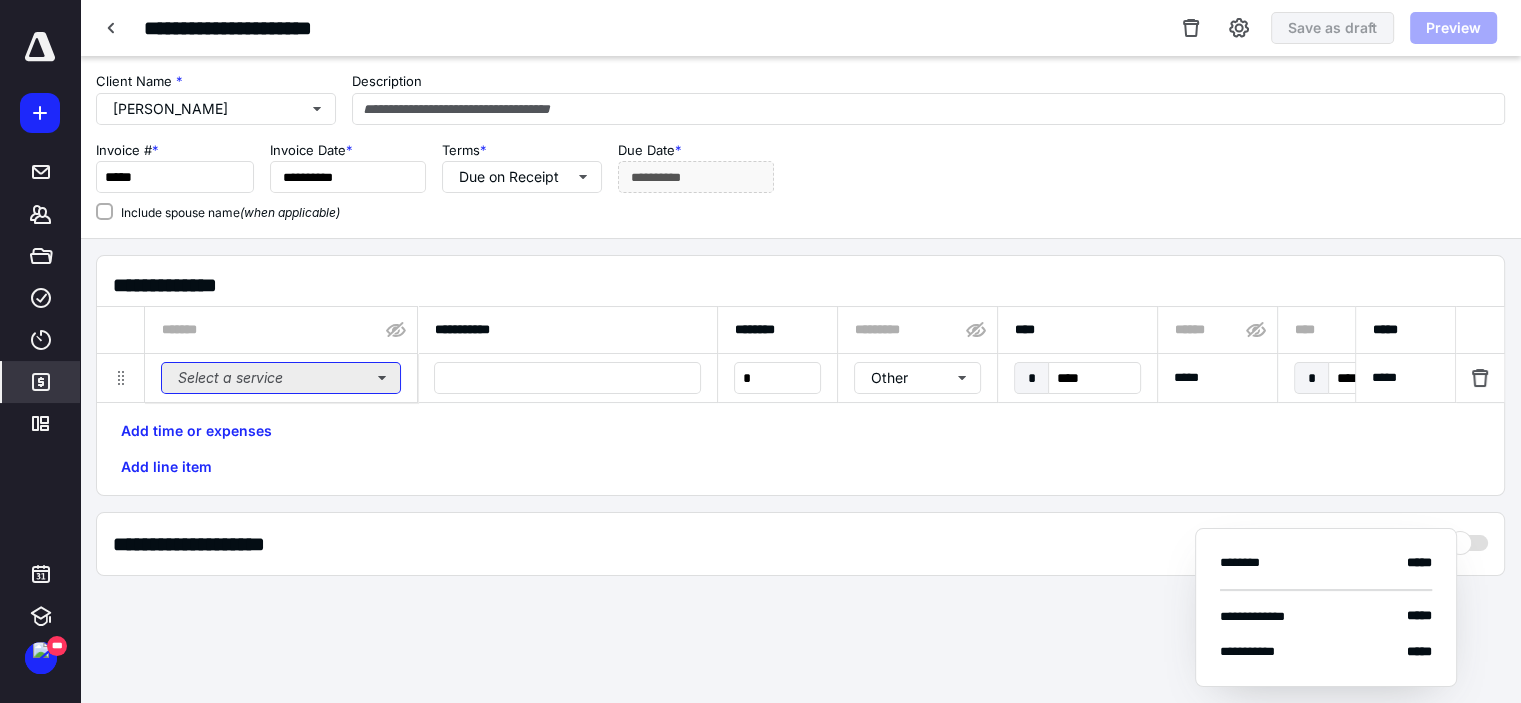 click on "Select a service" at bounding box center [281, 378] 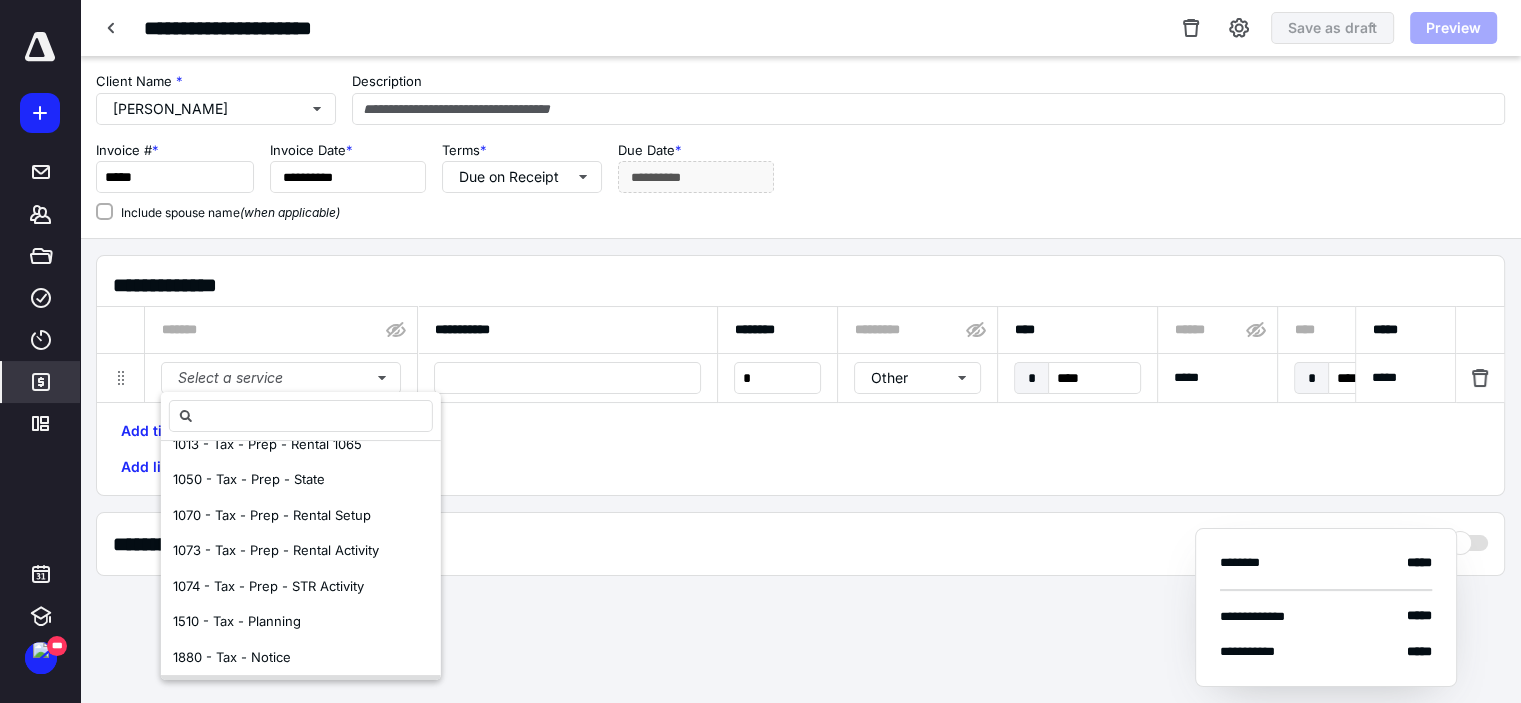 scroll, scrollTop: 300, scrollLeft: 0, axis: vertical 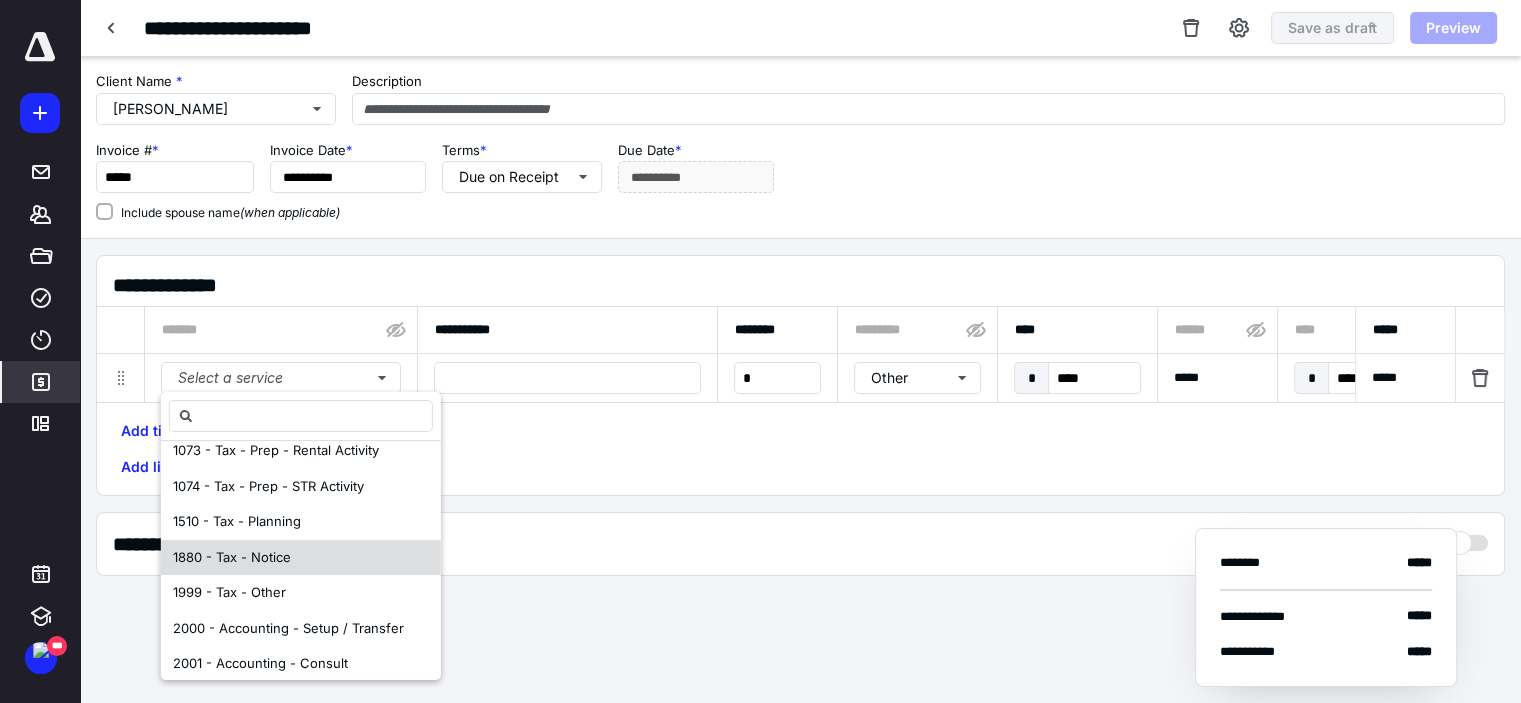 click on "1880 - Tax - Notice" at bounding box center (301, 558) 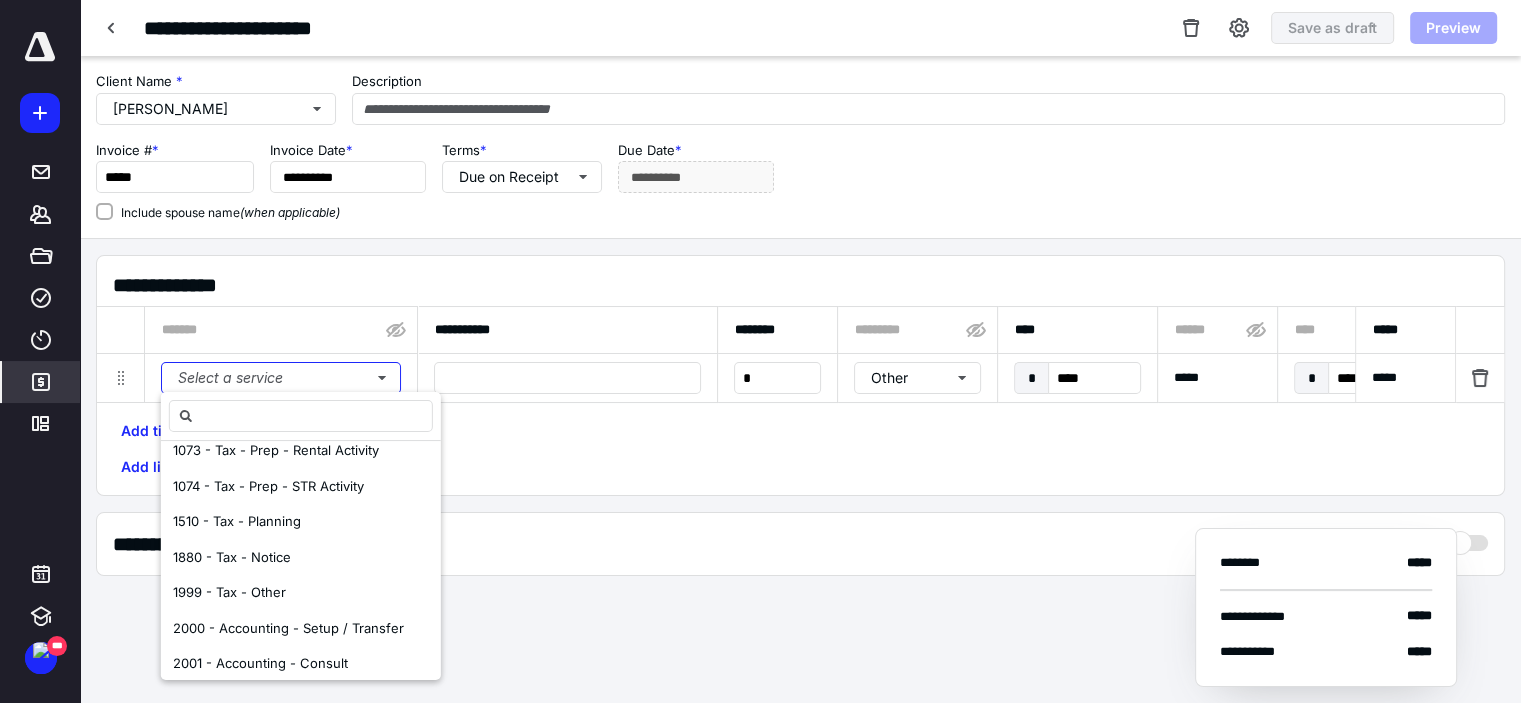 scroll, scrollTop: 0, scrollLeft: 0, axis: both 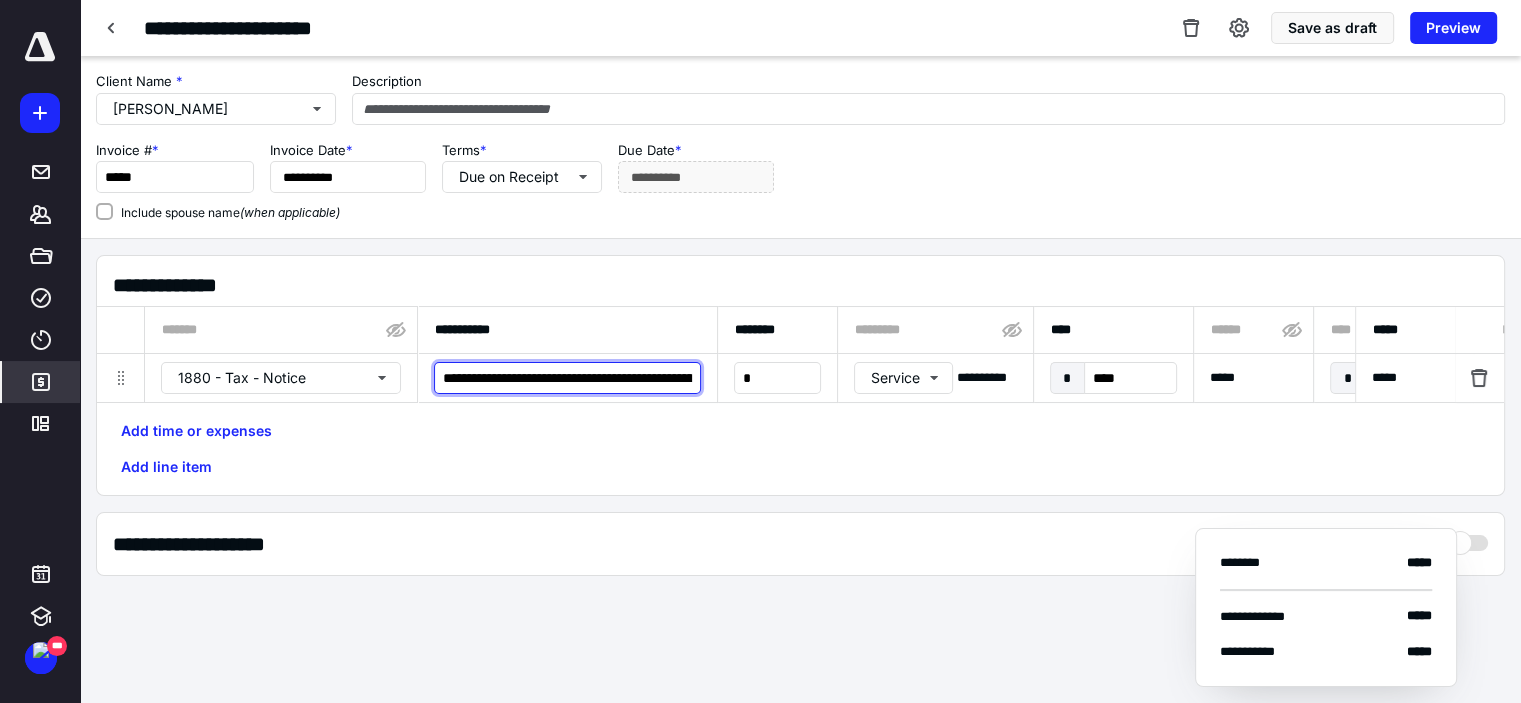 click on "**********" at bounding box center (567, 378) 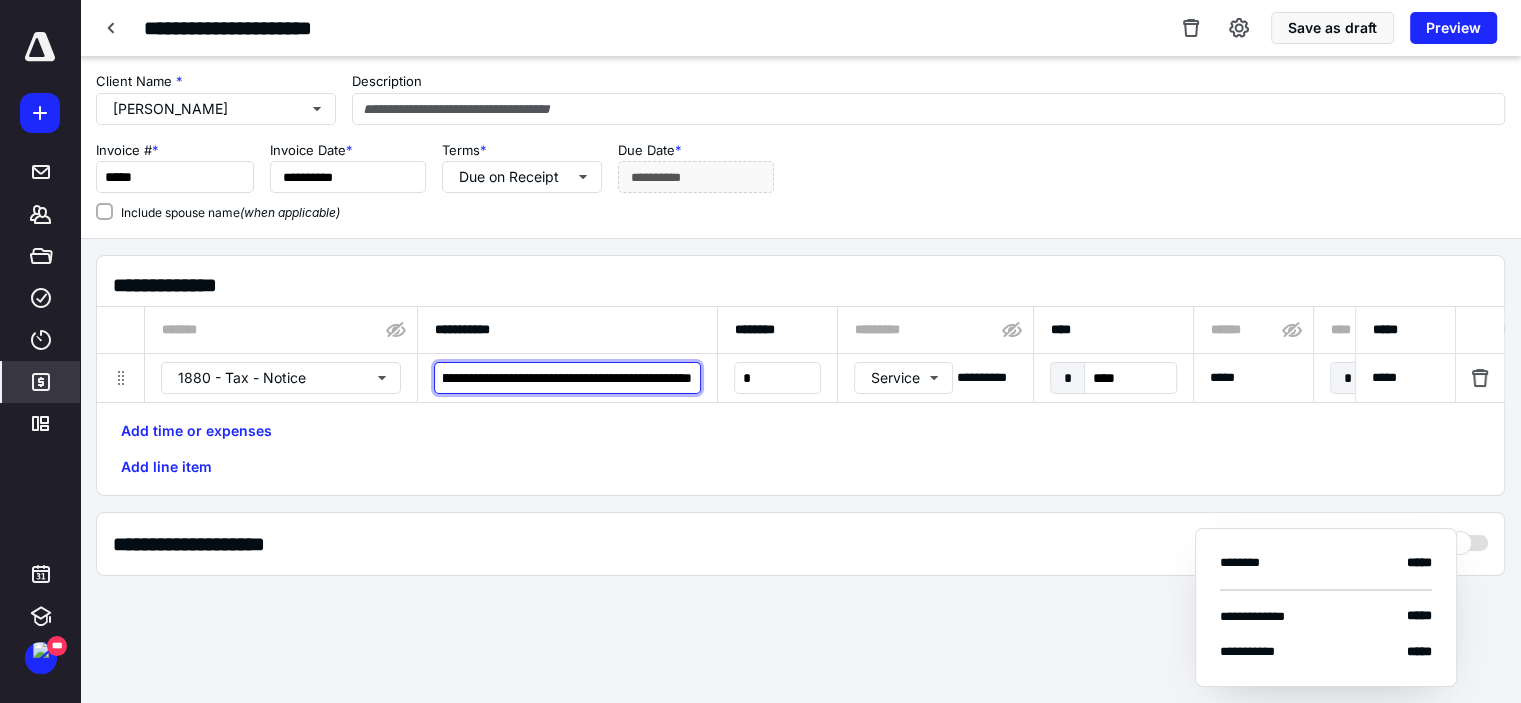 scroll, scrollTop: 0, scrollLeft: 216, axis: horizontal 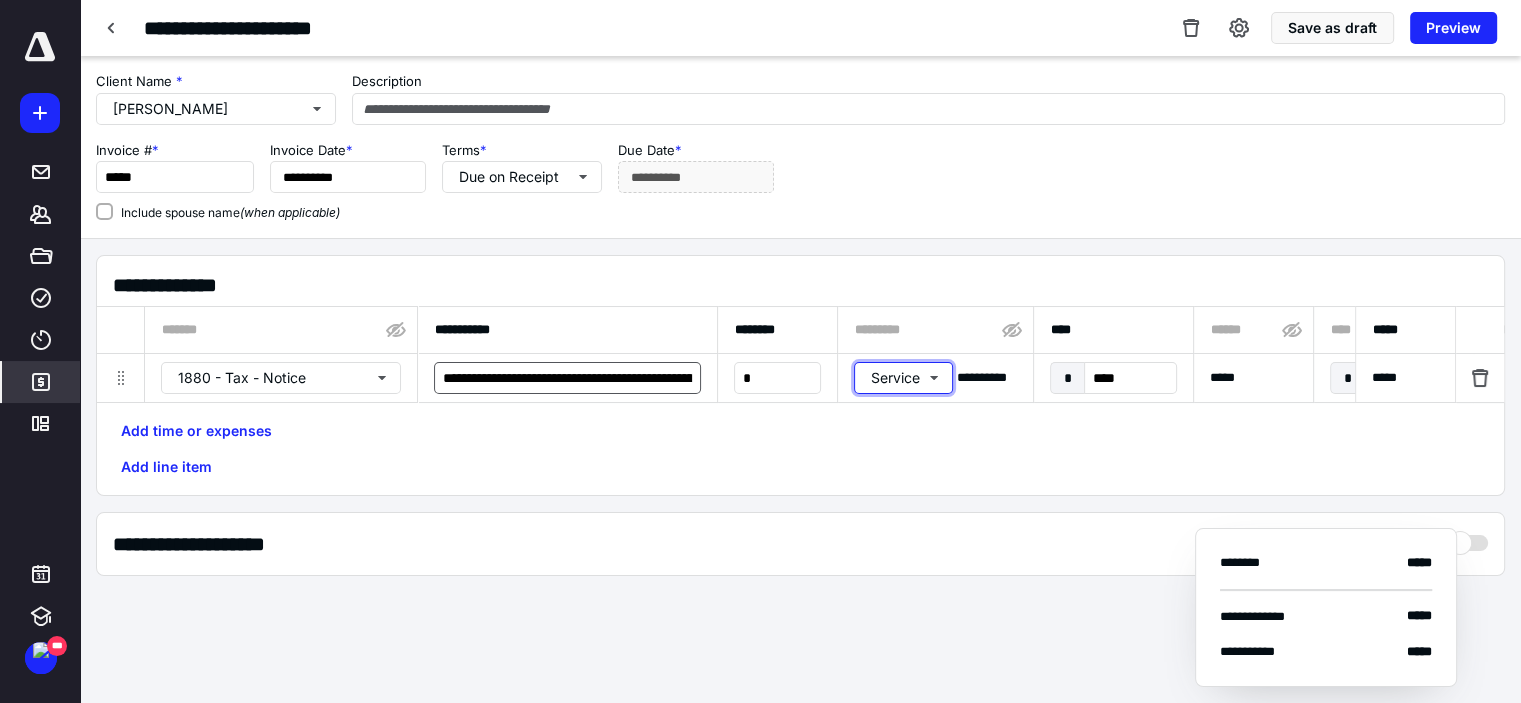 type 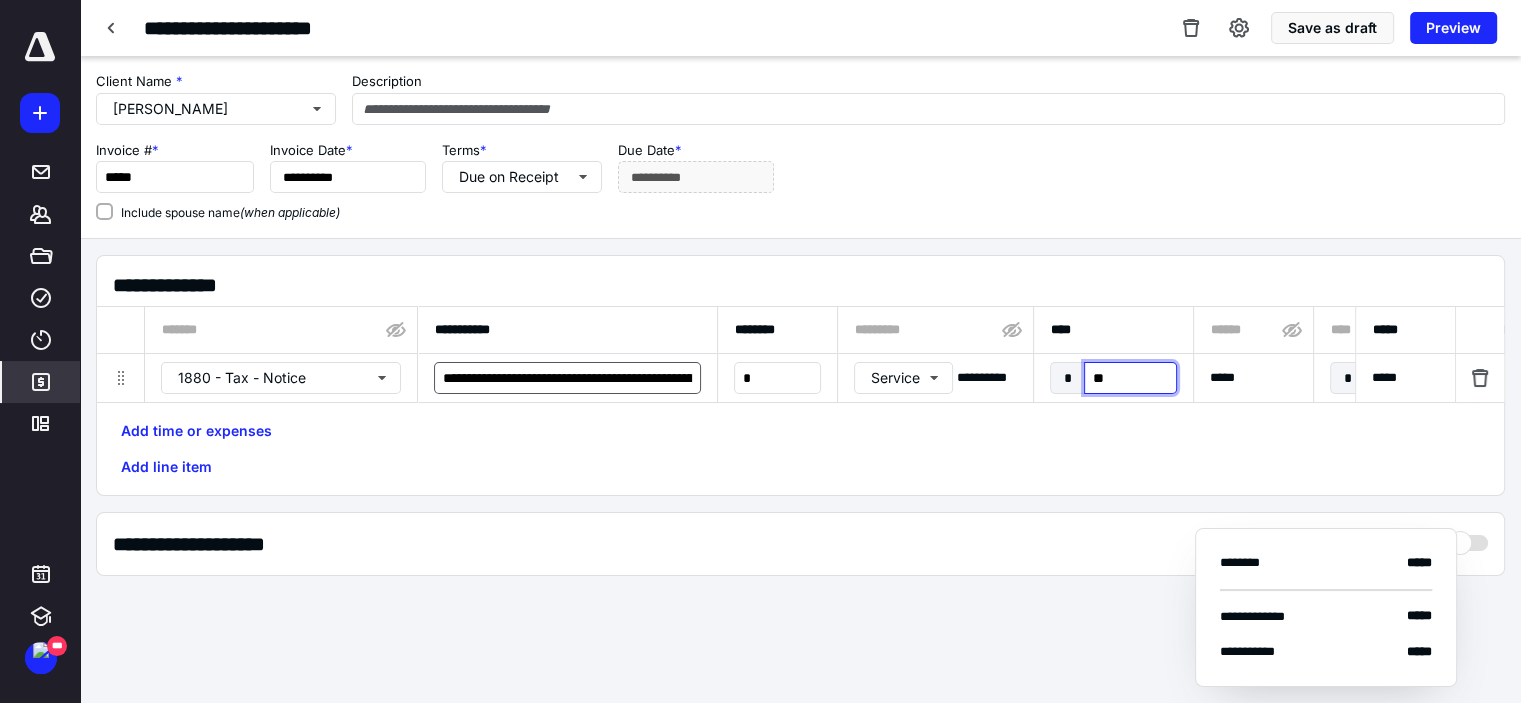 type on "***" 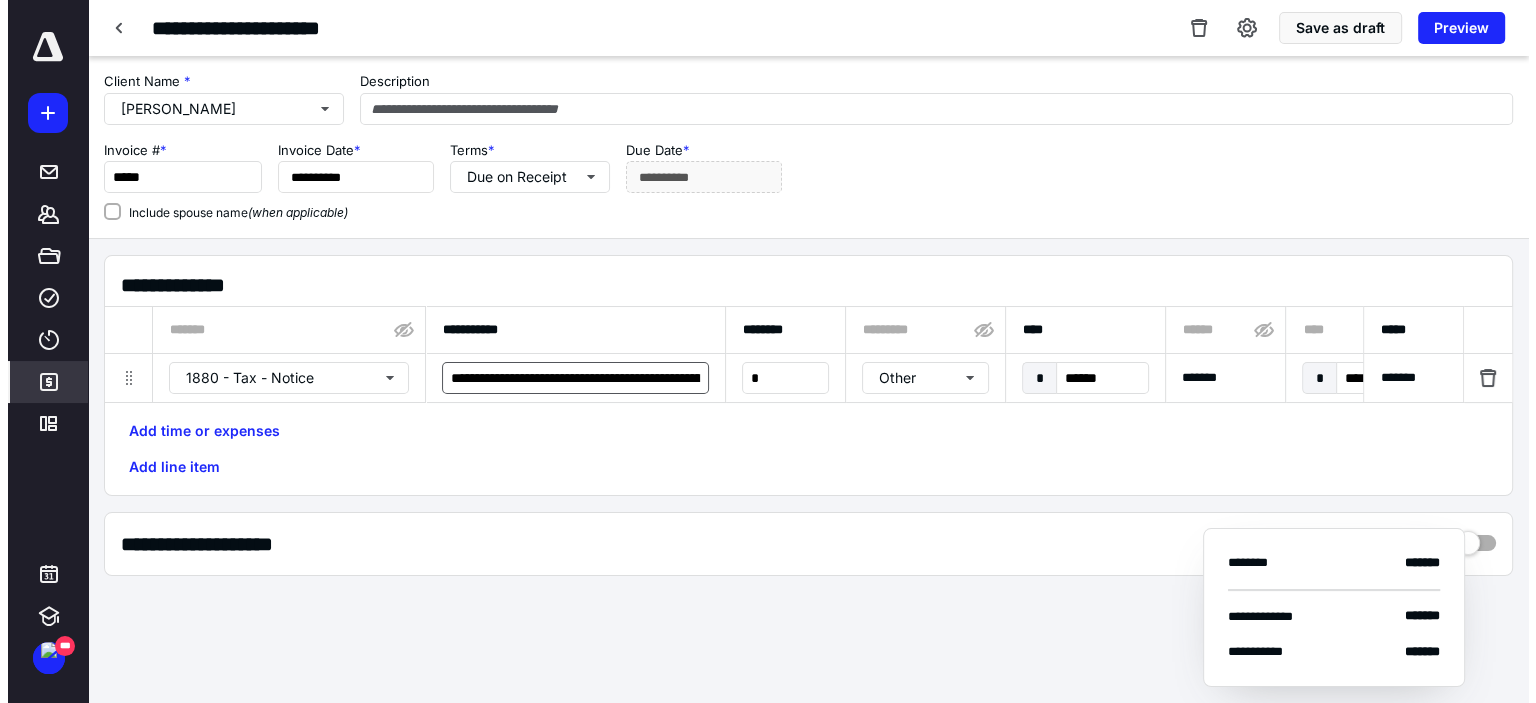 scroll, scrollTop: 0, scrollLeft: 1041, axis: horizontal 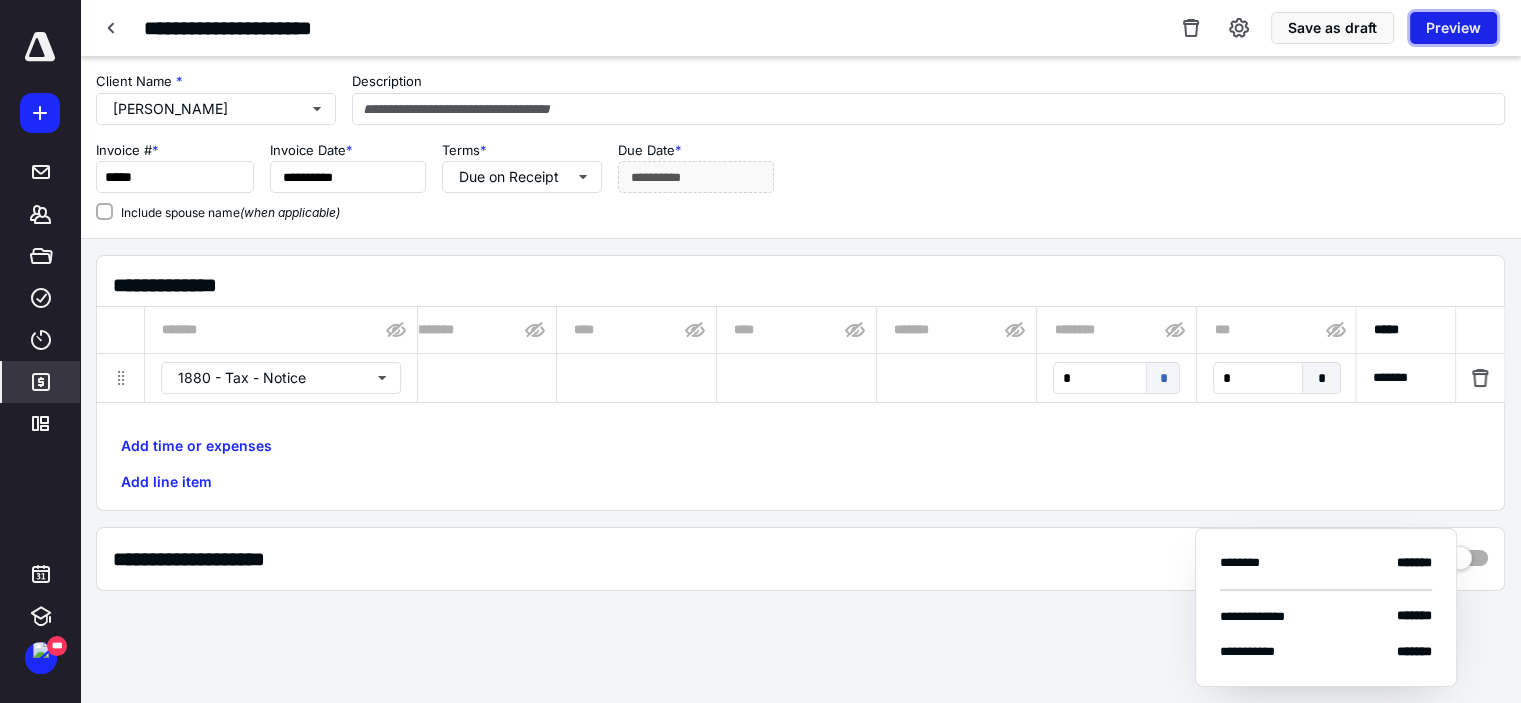 click on "Preview" at bounding box center (1453, 28) 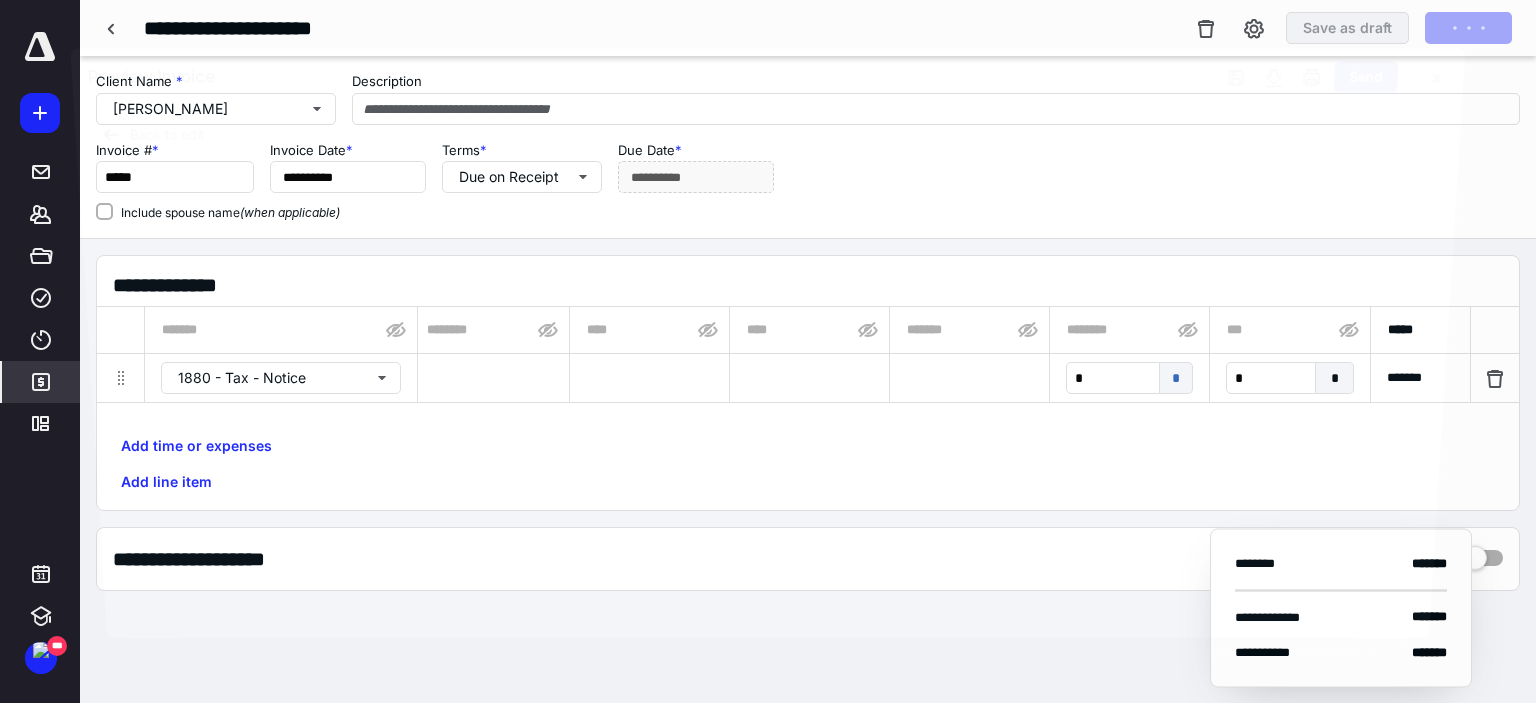 scroll, scrollTop: 0, scrollLeft: 1026, axis: horizontal 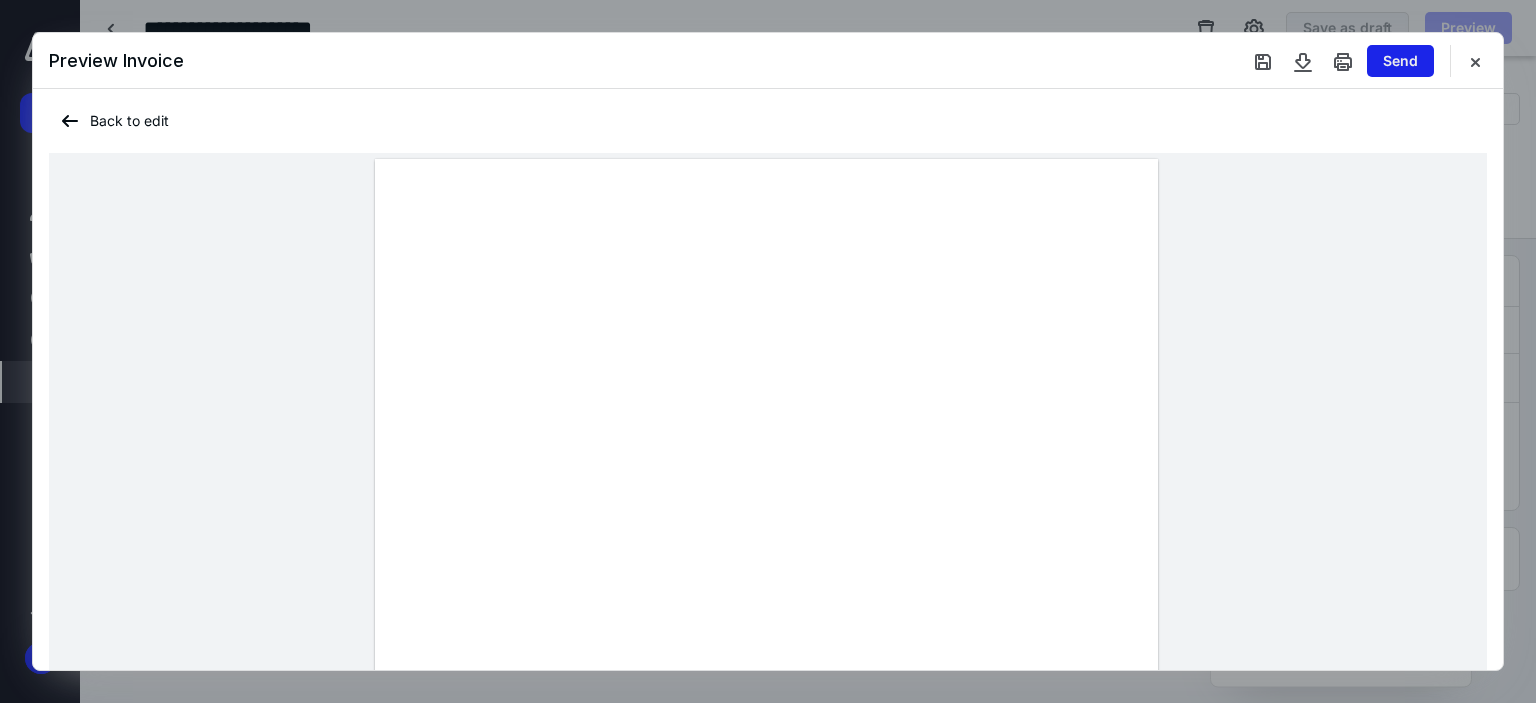 click on "Send" at bounding box center [1400, 61] 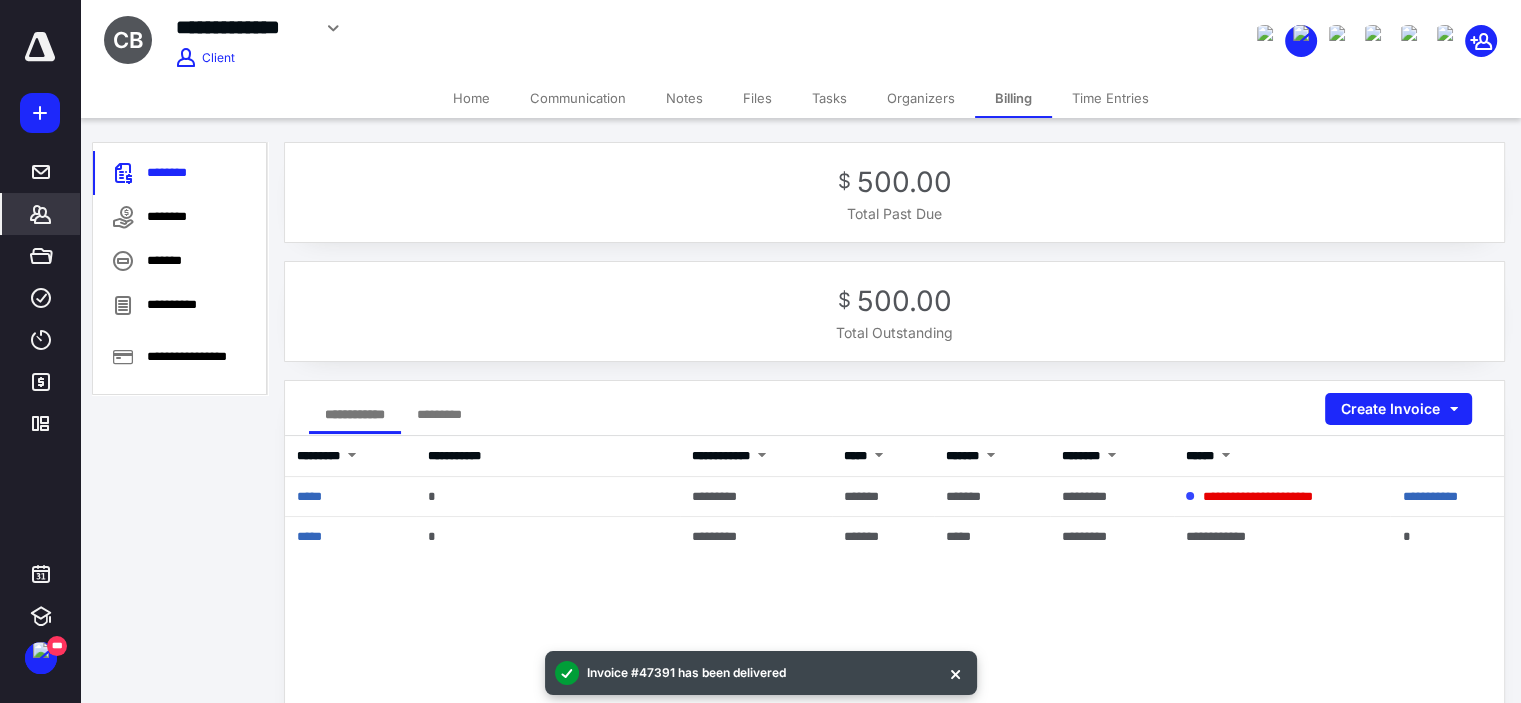 click on "Home" at bounding box center (471, 98) 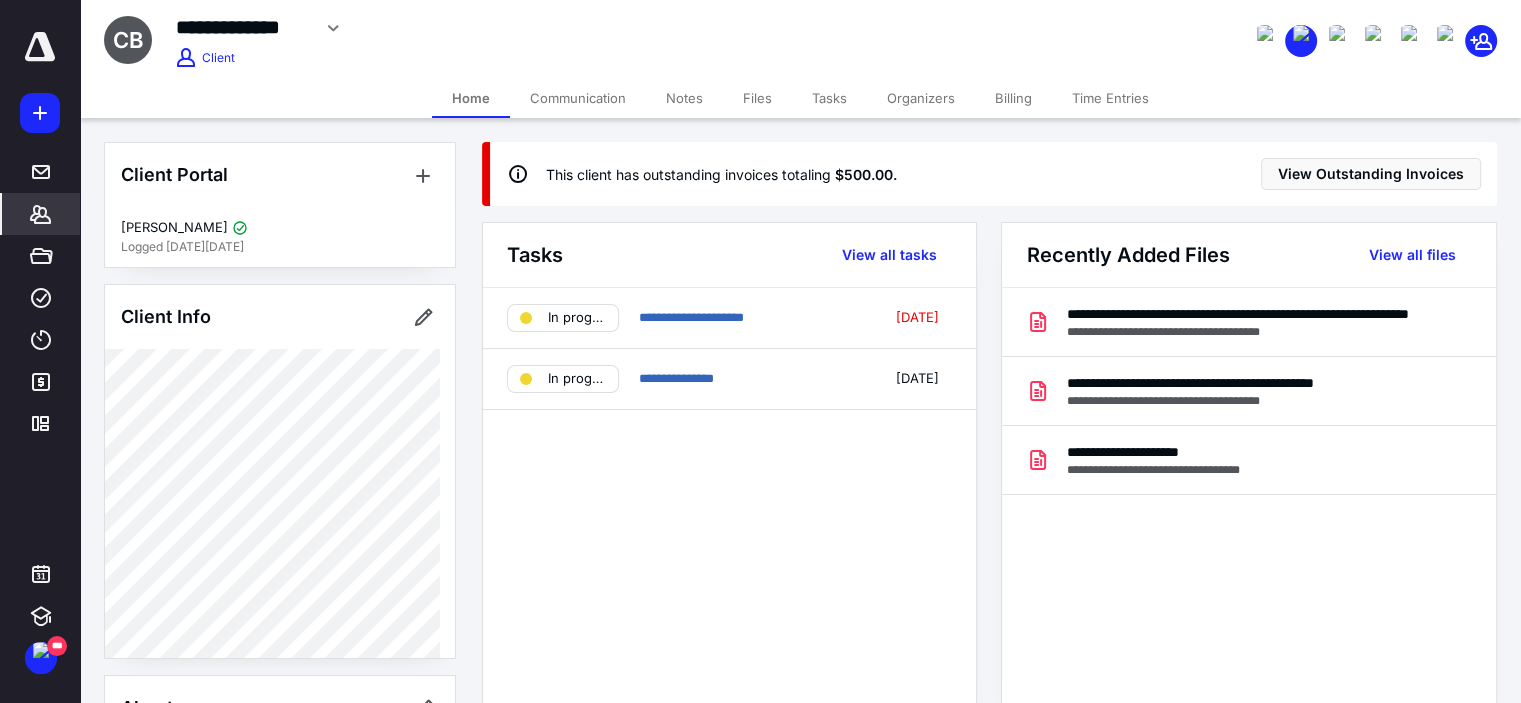 click 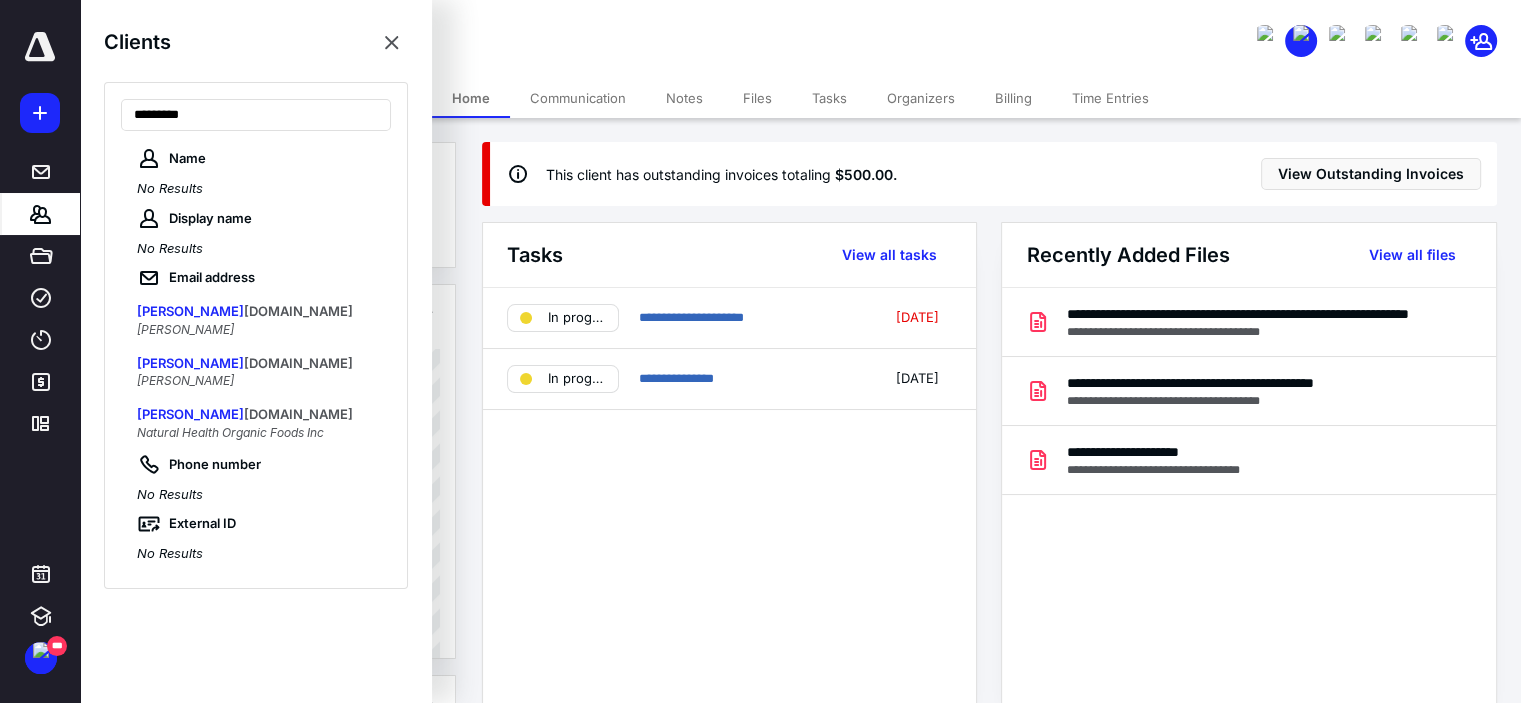 type on "*********" 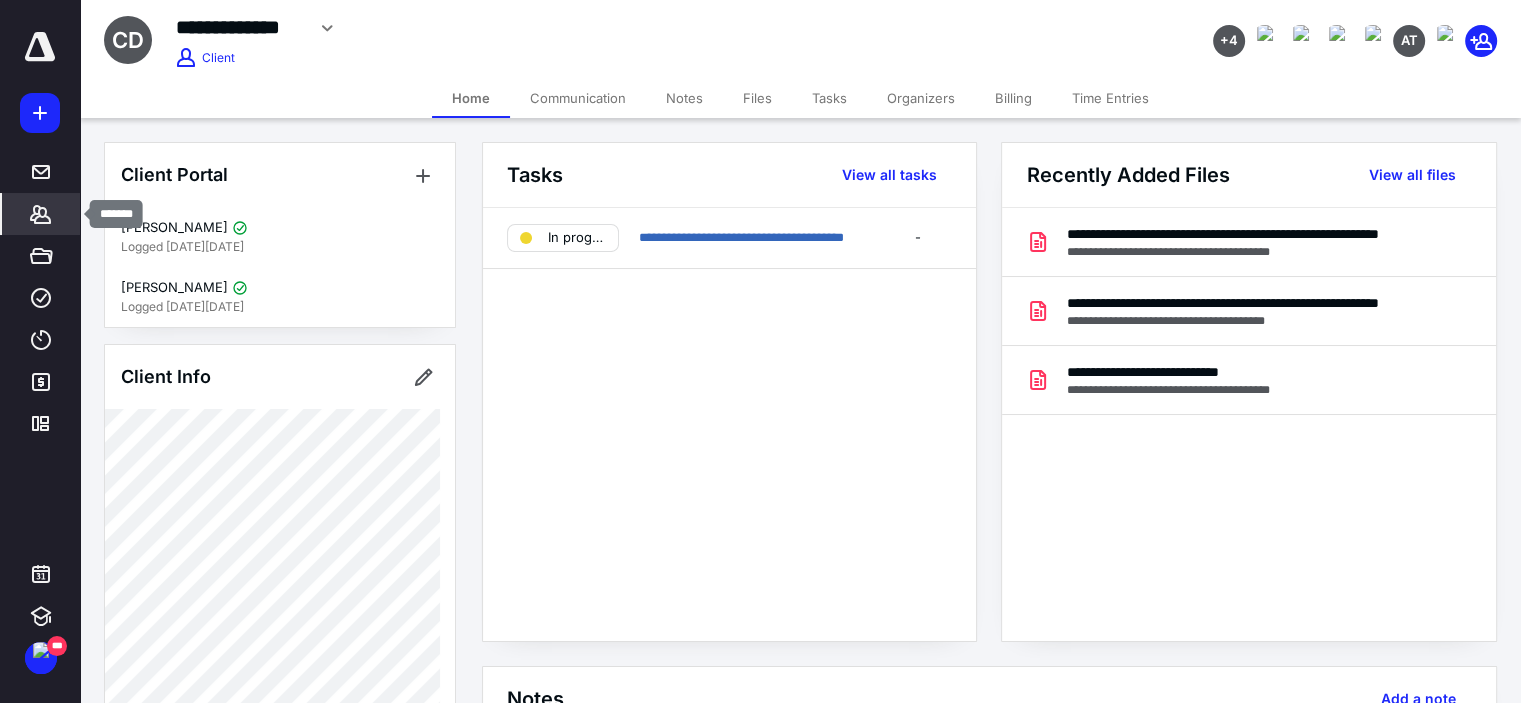 click 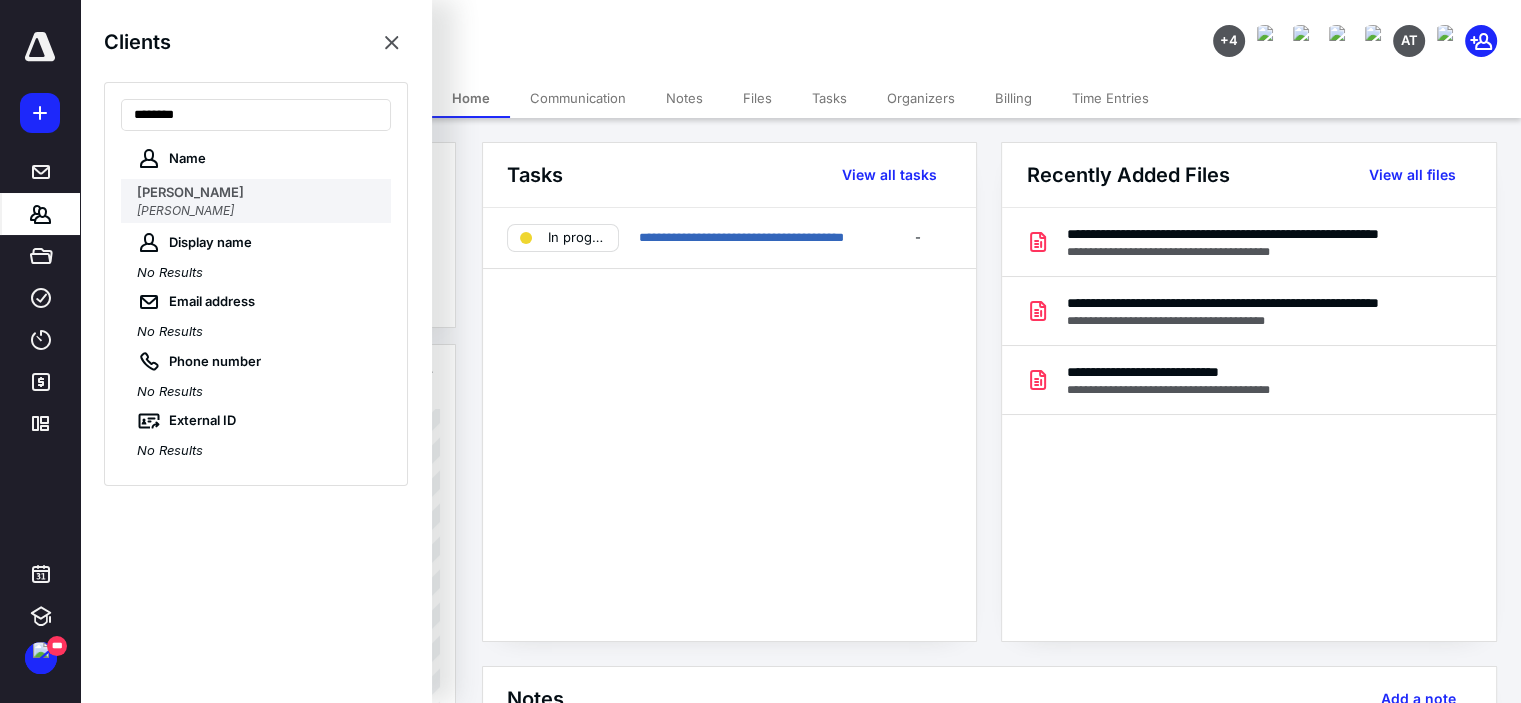 type on "********" 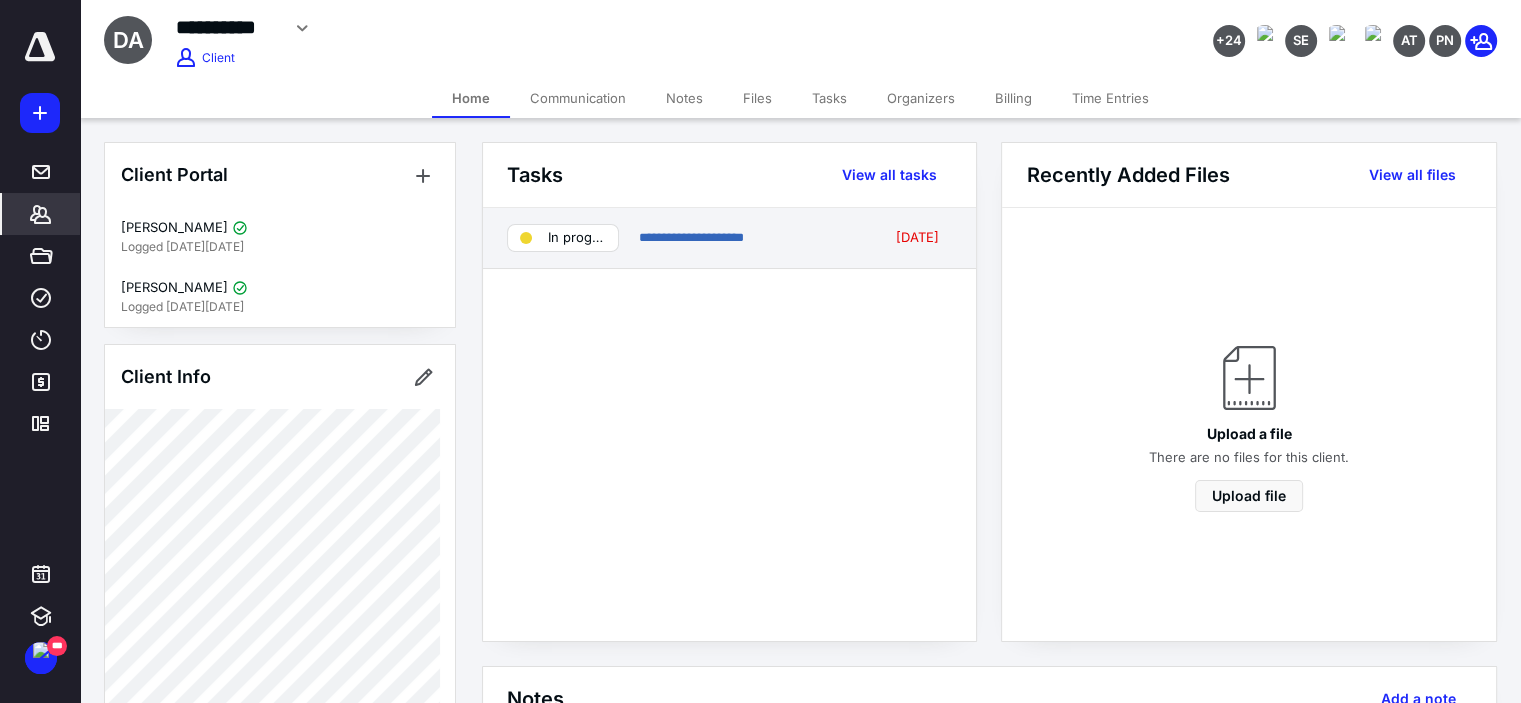 click on "**********" at bounding box center (751, 238) 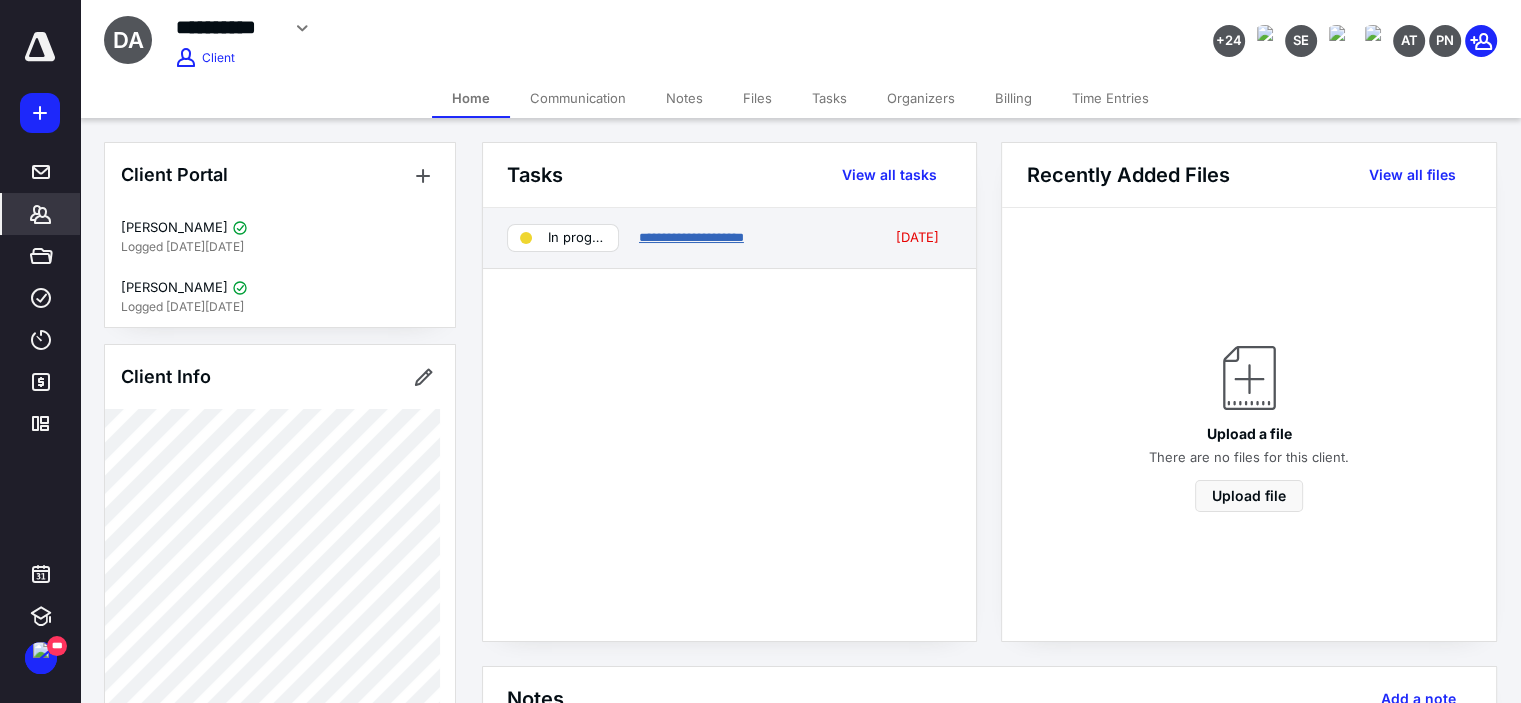 click on "**********" at bounding box center [691, 237] 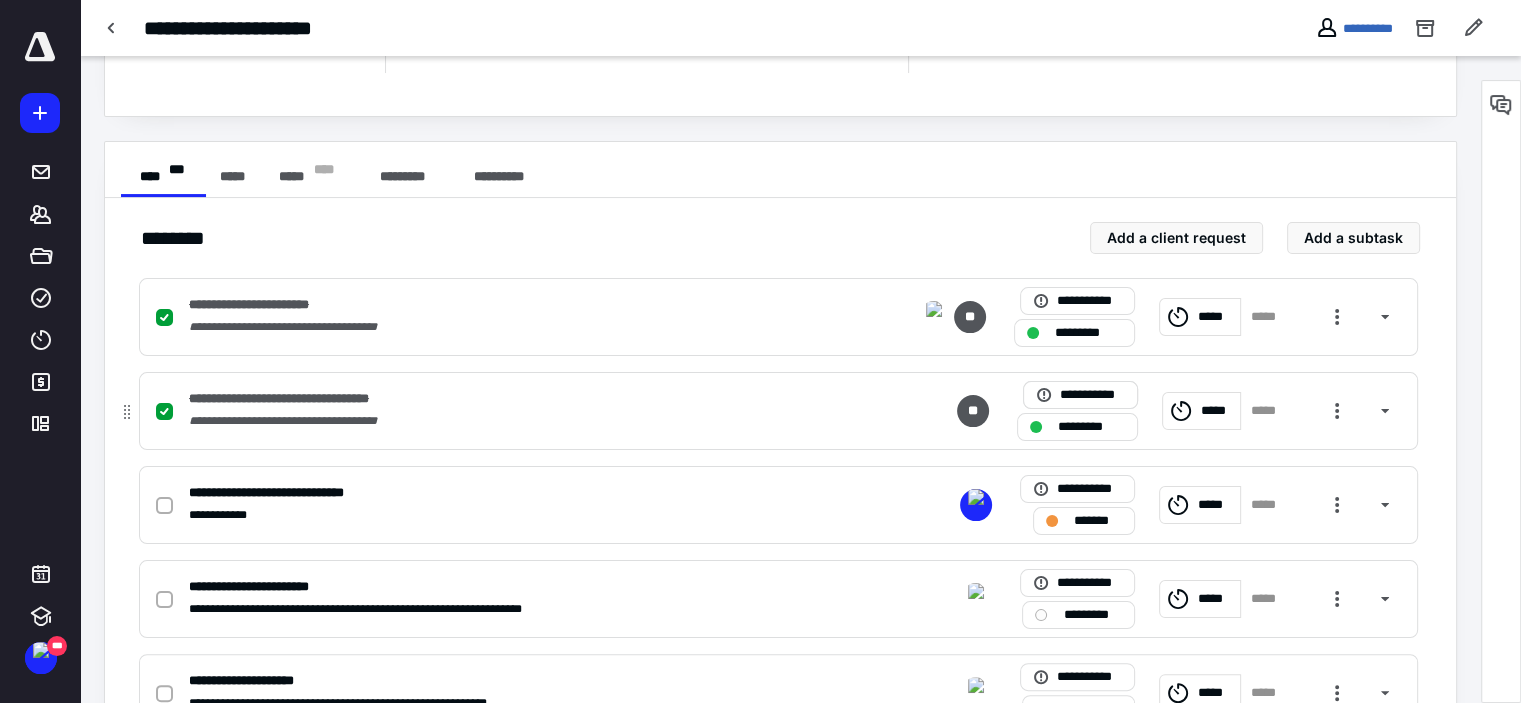 scroll, scrollTop: 400, scrollLeft: 0, axis: vertical 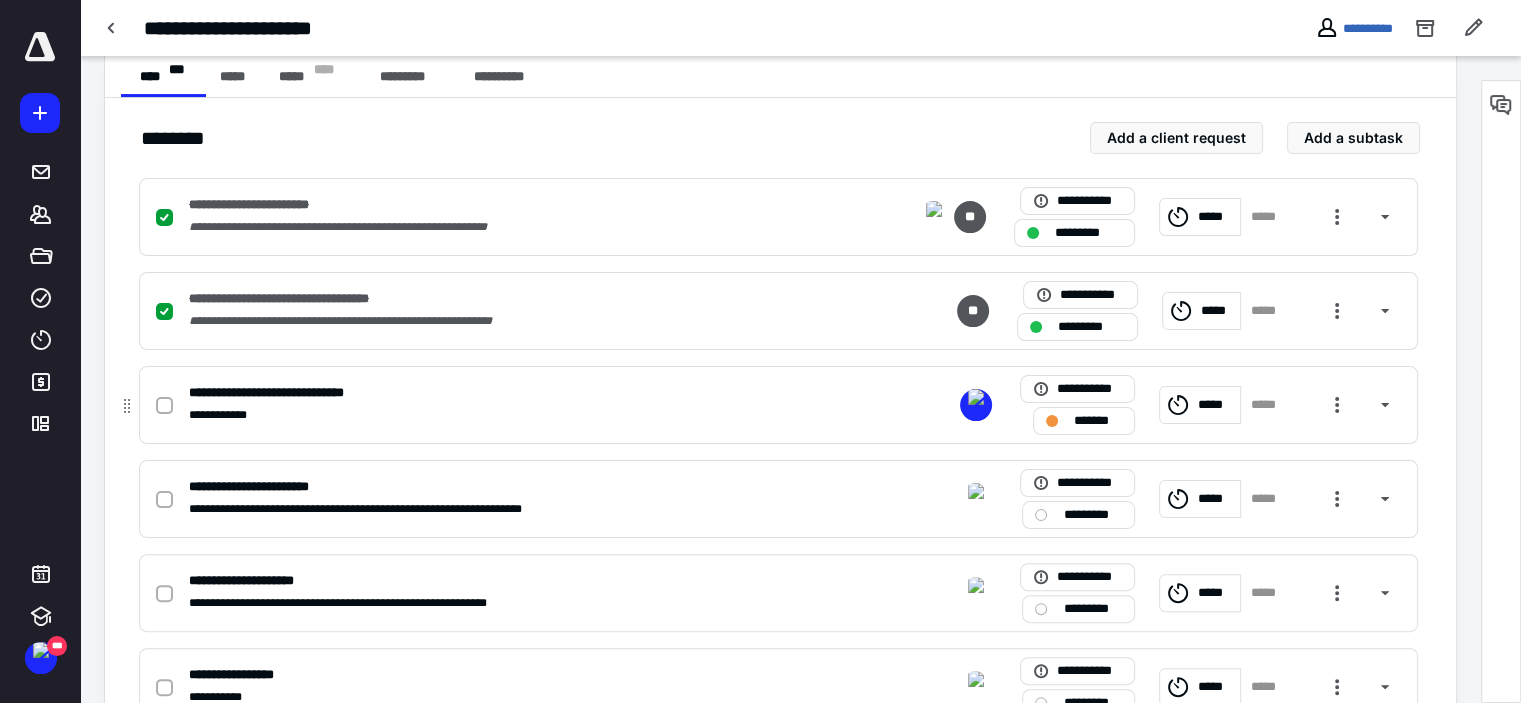 click on "**********" at bounding box center [516, 415] 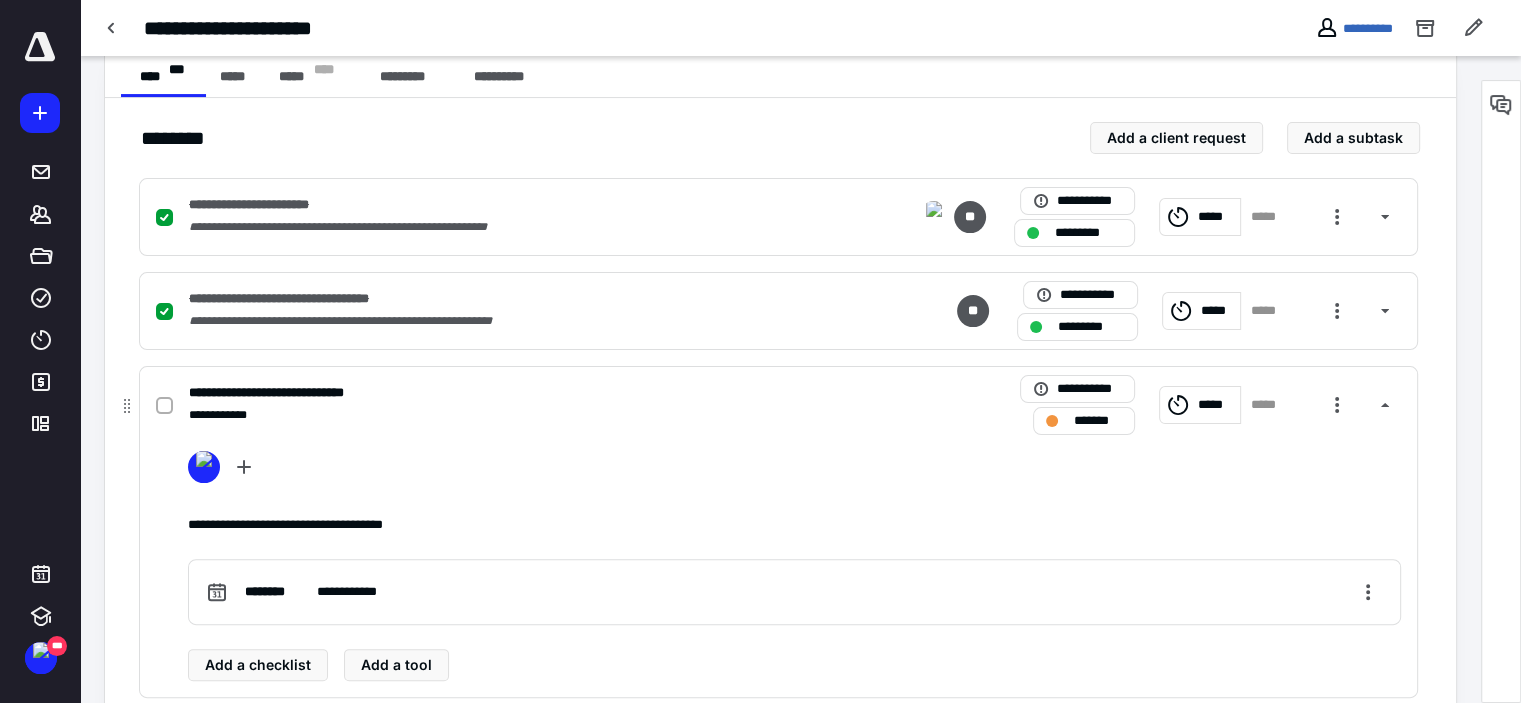 click on "**********" at bounding box center (516, 415) 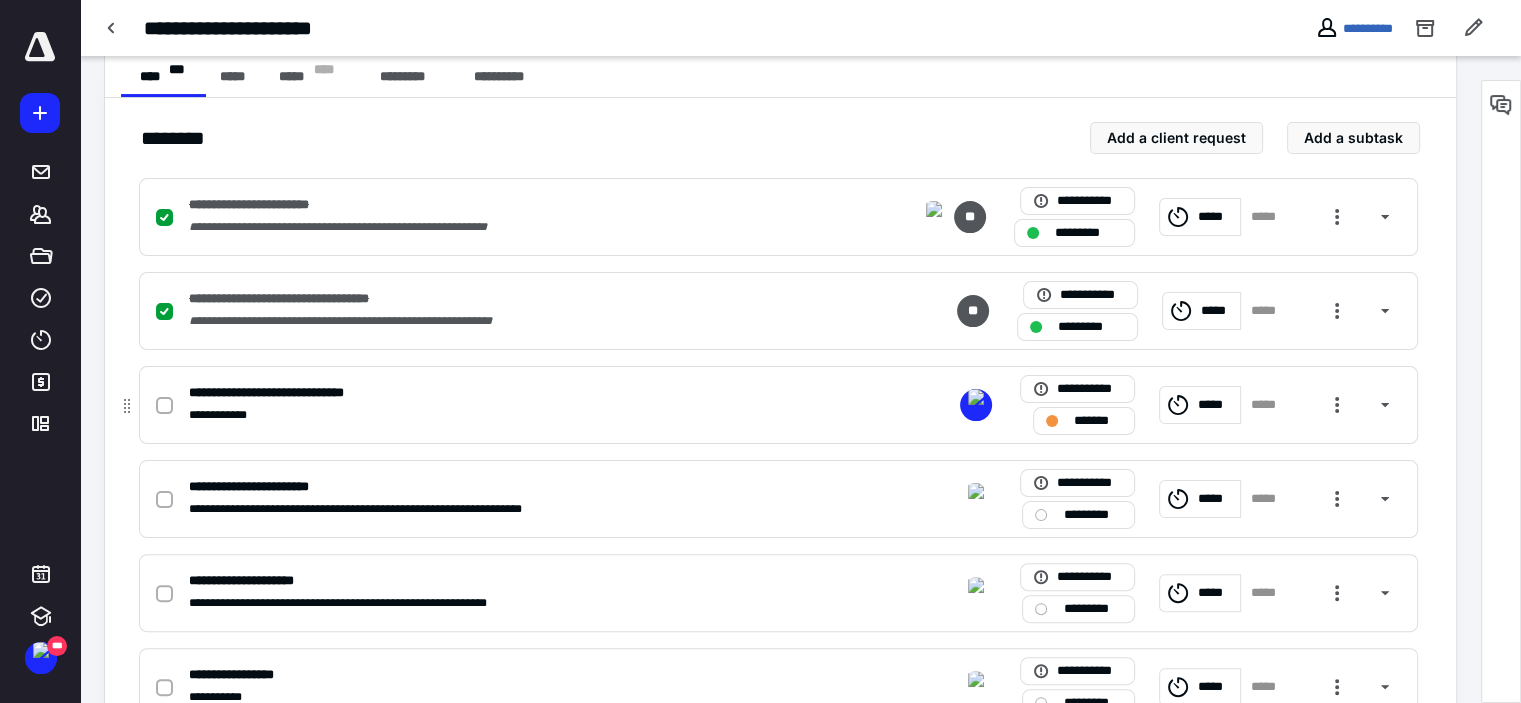 click on "*******" at bounding box center (1098, 421) 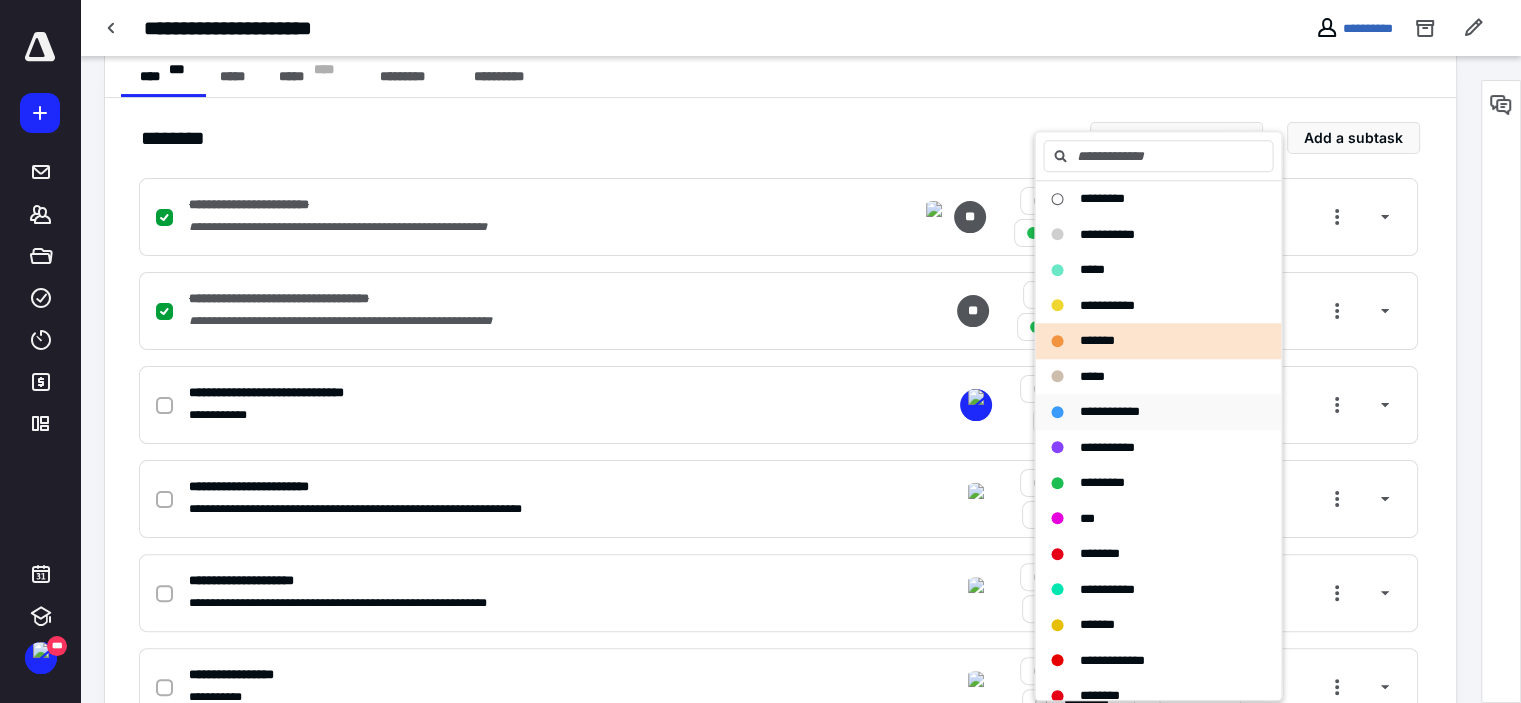 click on "**********" at bounding box center [1109, 411] 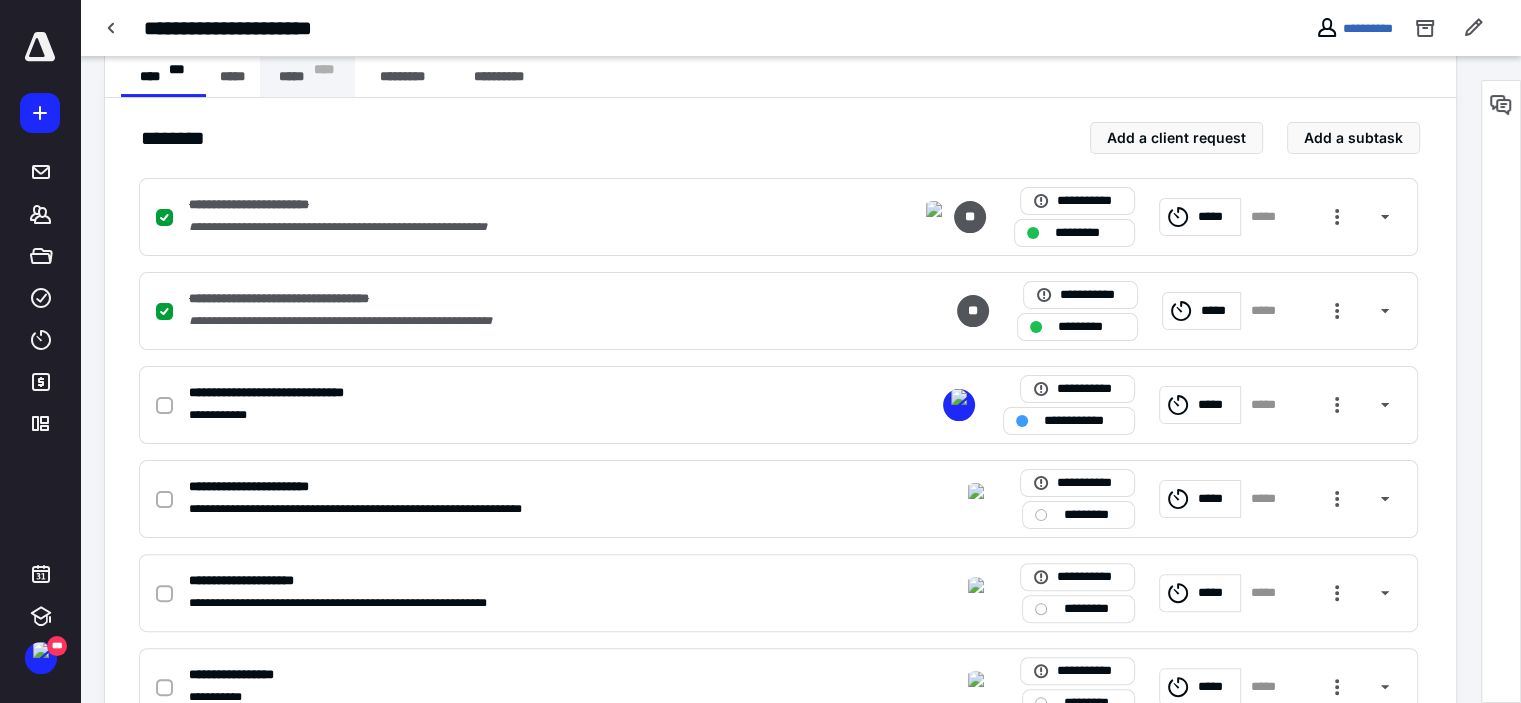 click on "* ** *" at bounding box center (324, 77) 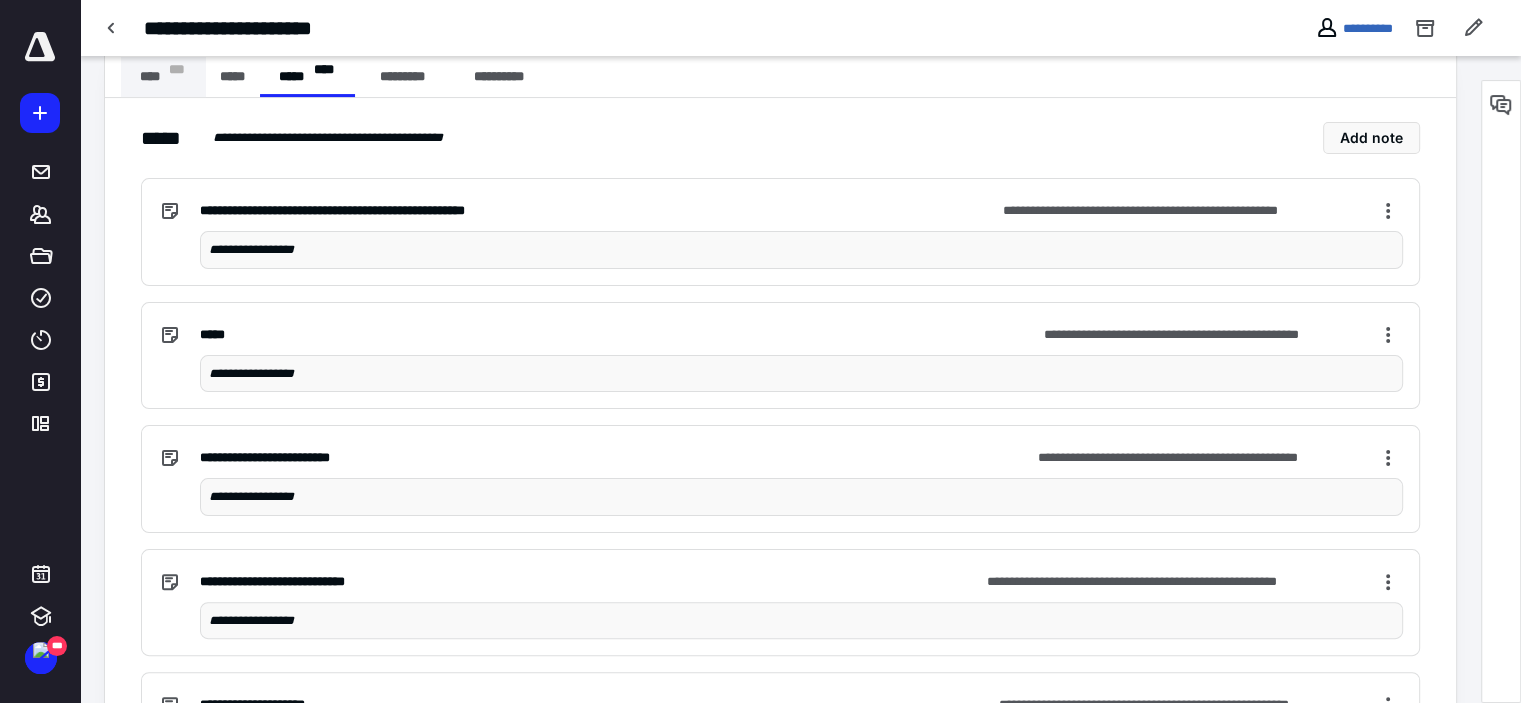 click on "**** * * *" at bounding box center (163, 77) 